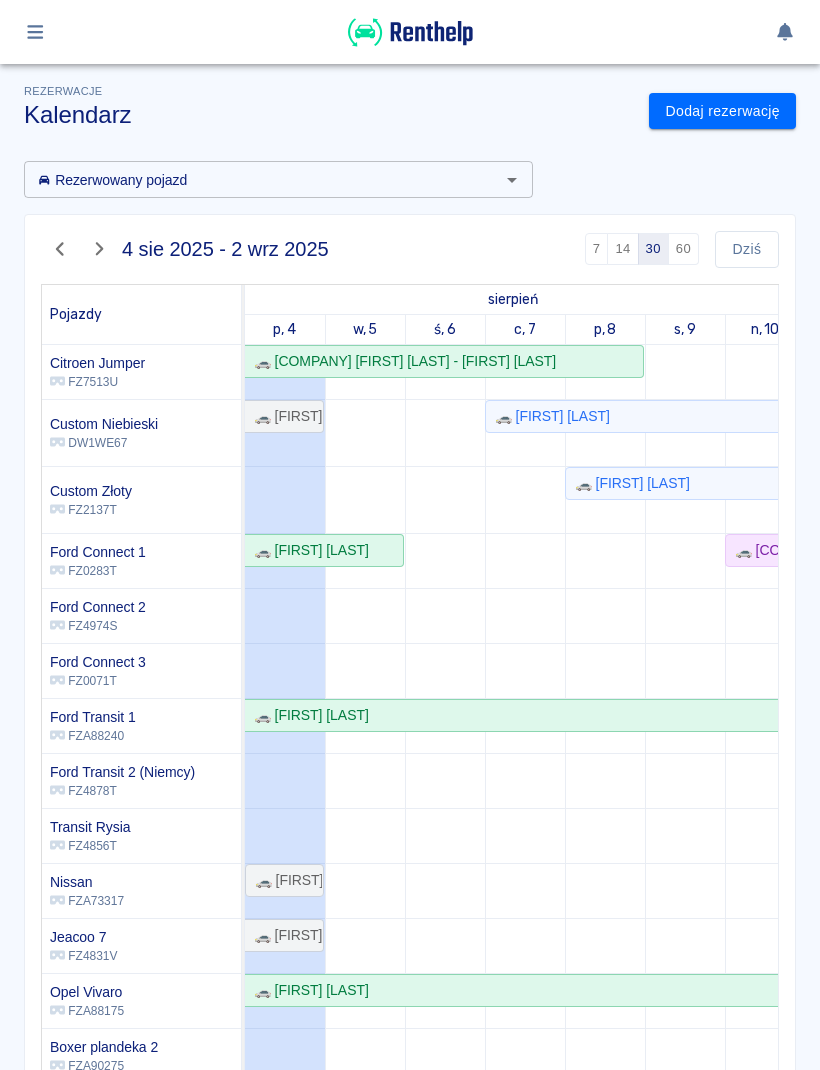 scroll, scrollTop: 0, scrollLeft: 0, axis: both 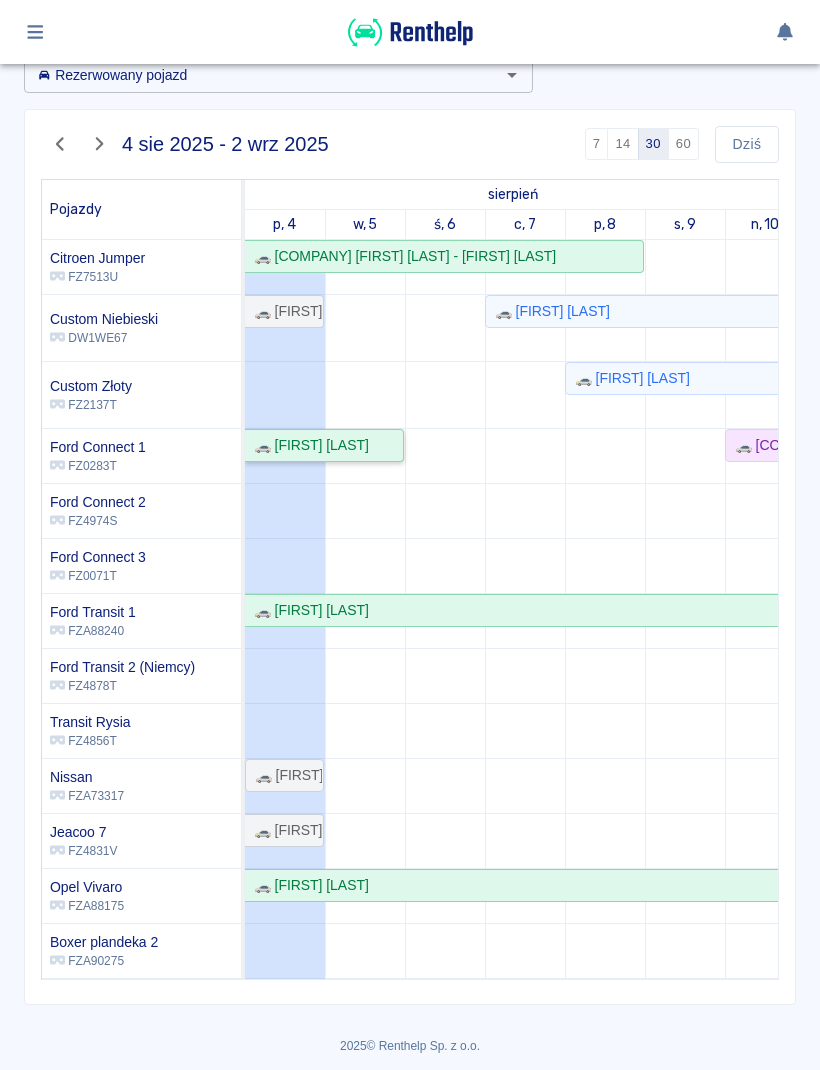 click on "🚗 Radosław  Andrysiak" at bounding box center [307, 445] 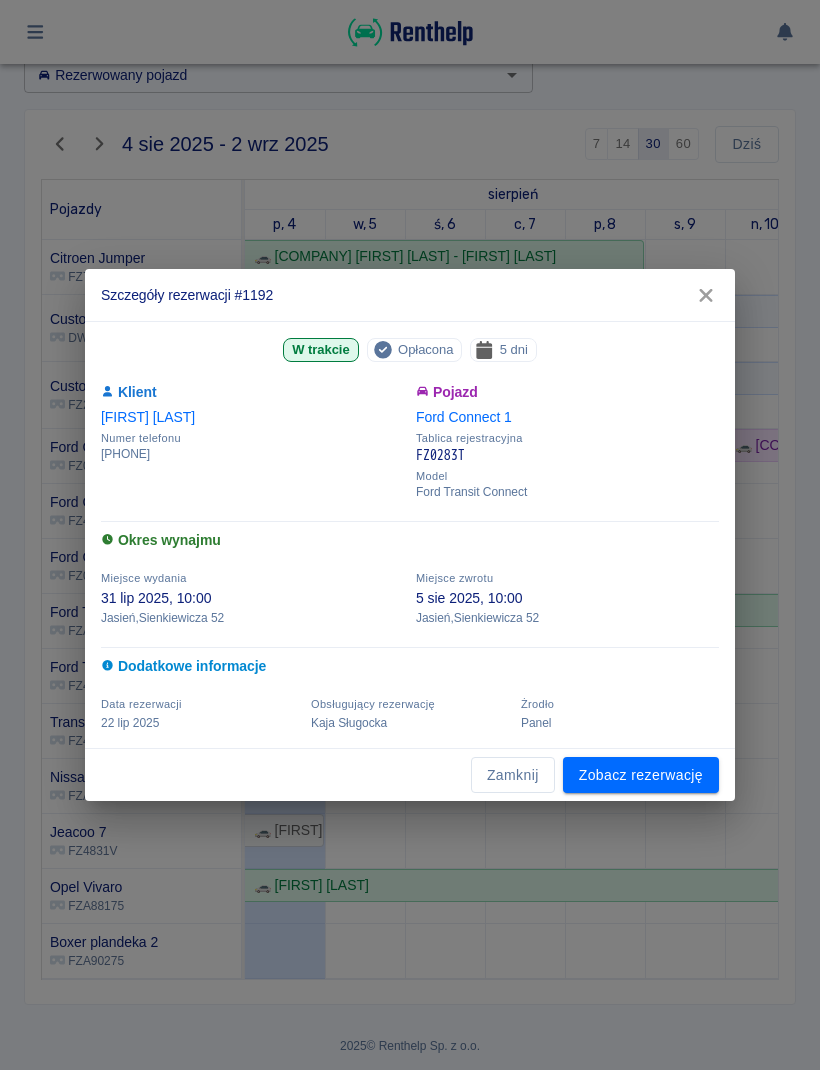 click on "Zamknij" at bounding box center (513, 775) 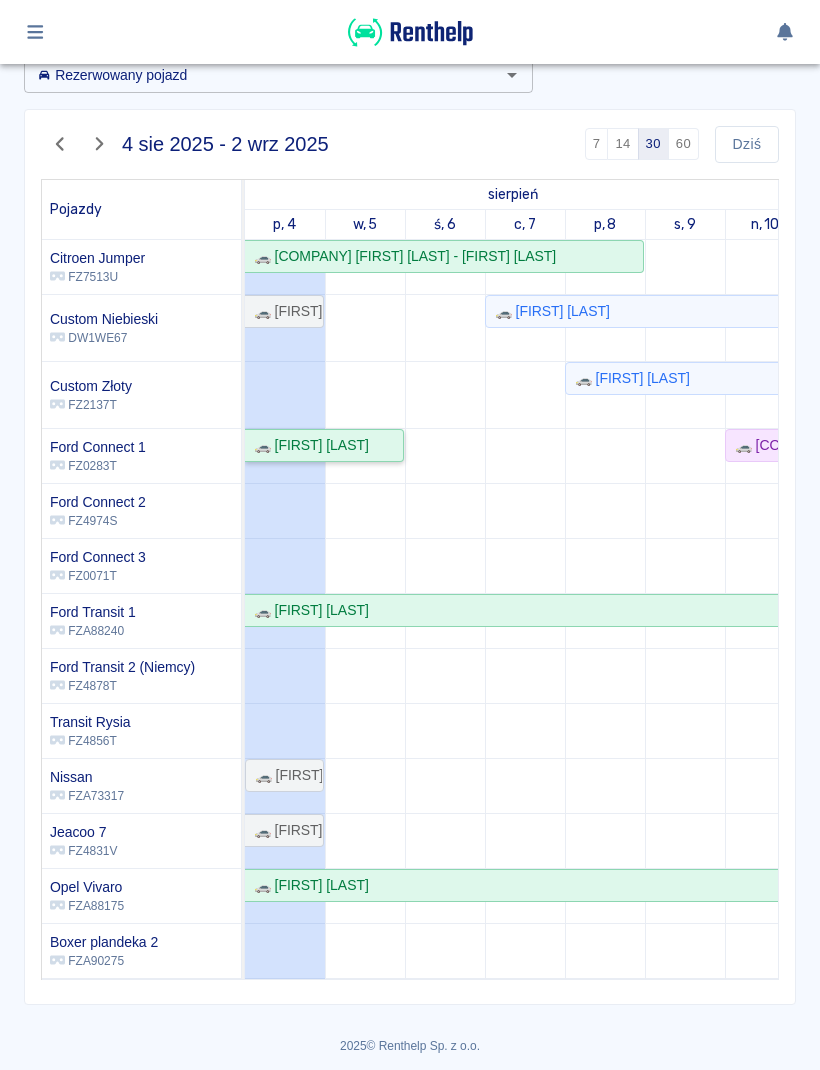 scroll, scrollTop: -9, scrollLeft: 71, axis: both 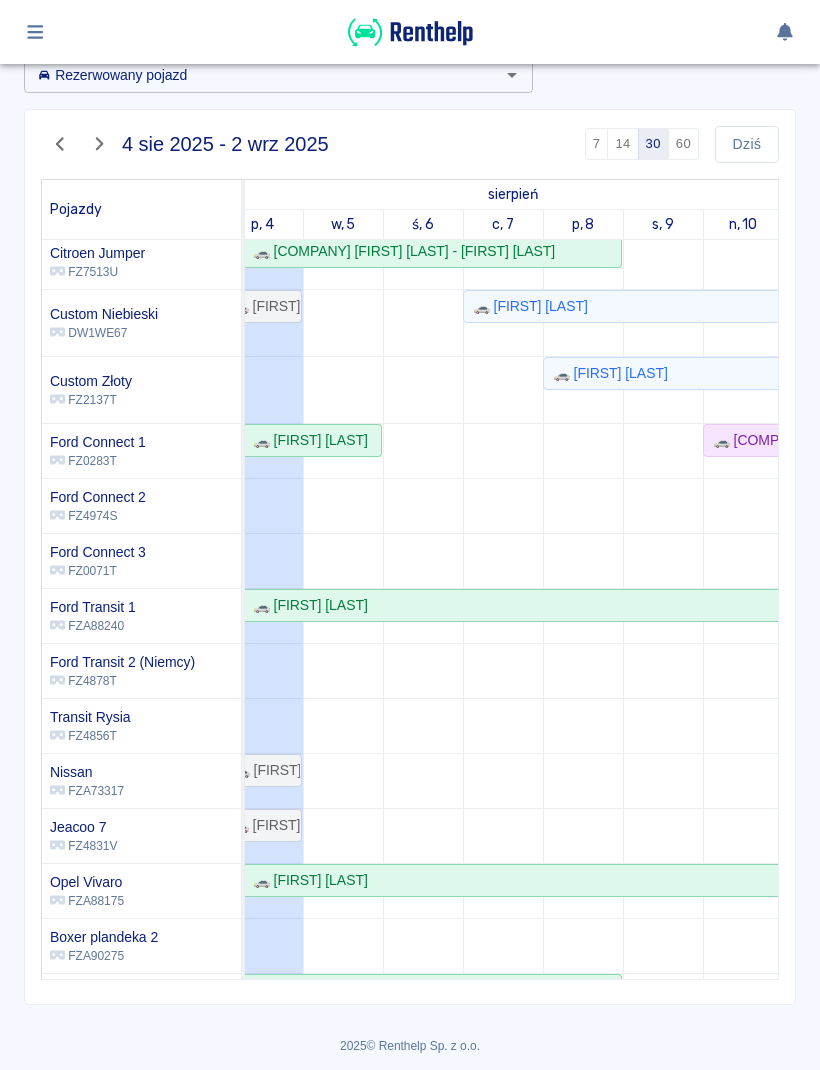 click at bounding box center [743, 714] 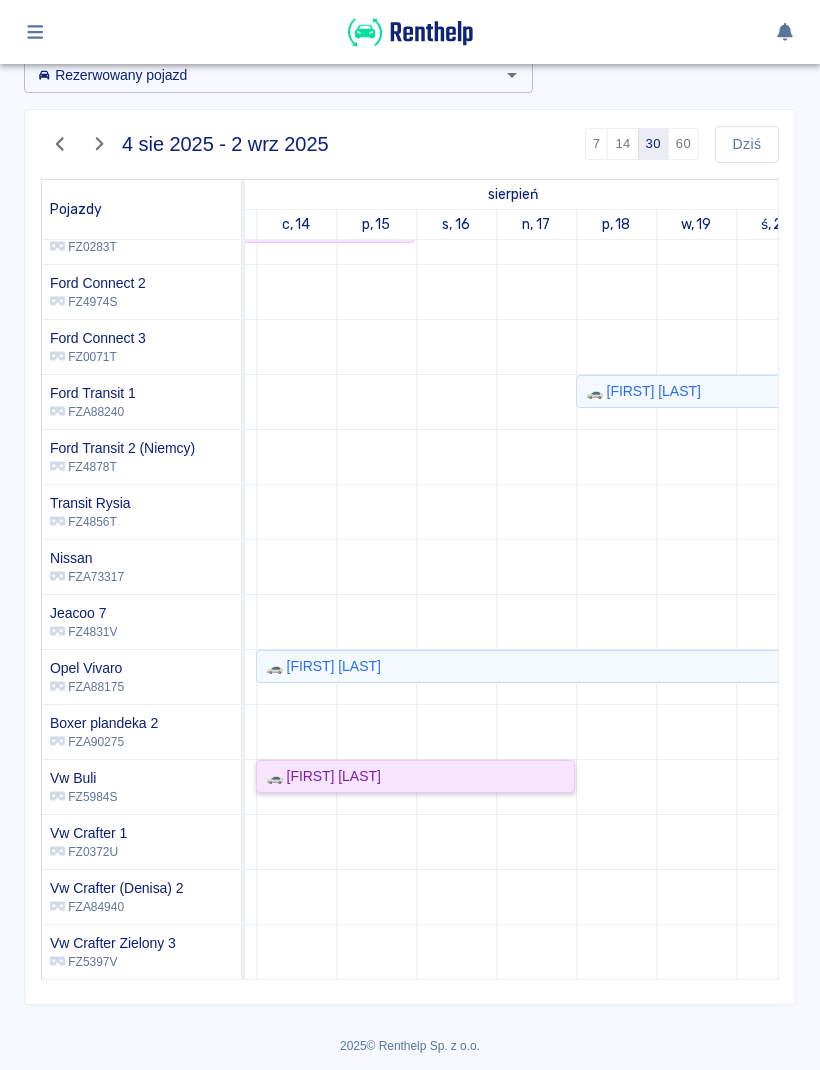 click on "🚗 Krzysztof Jung" 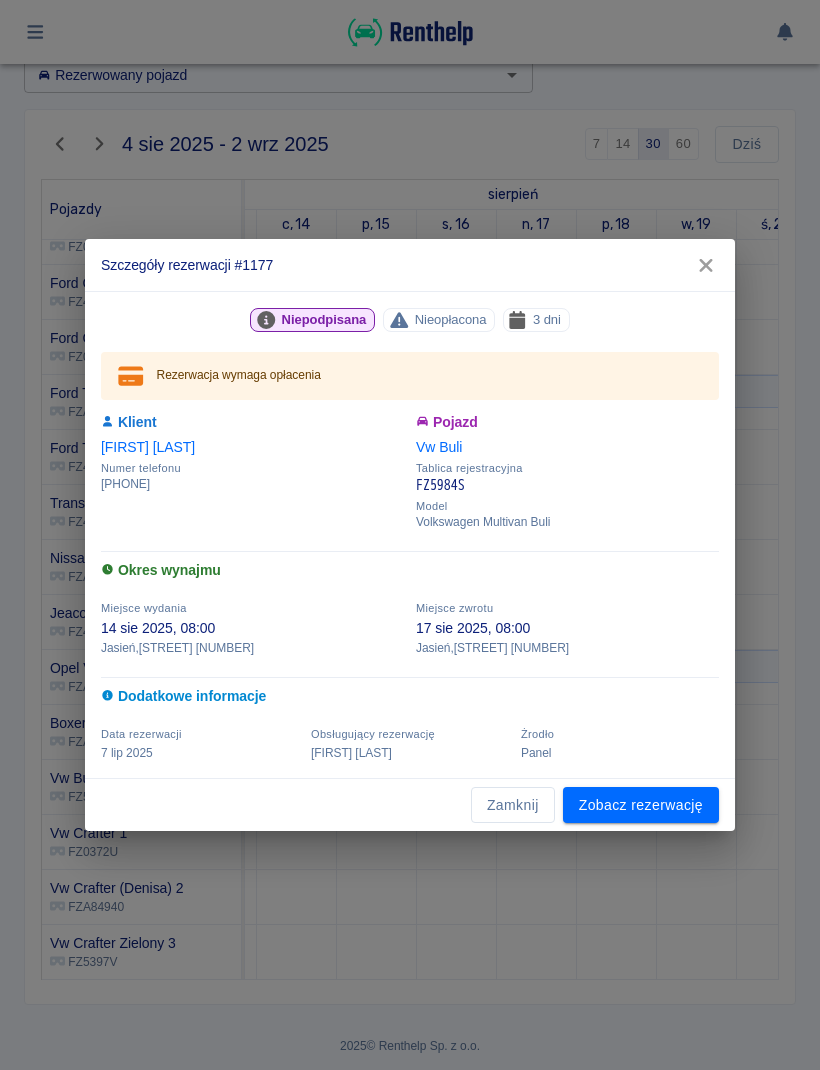 click on "Zamknij" at bounding box center [513, 805] 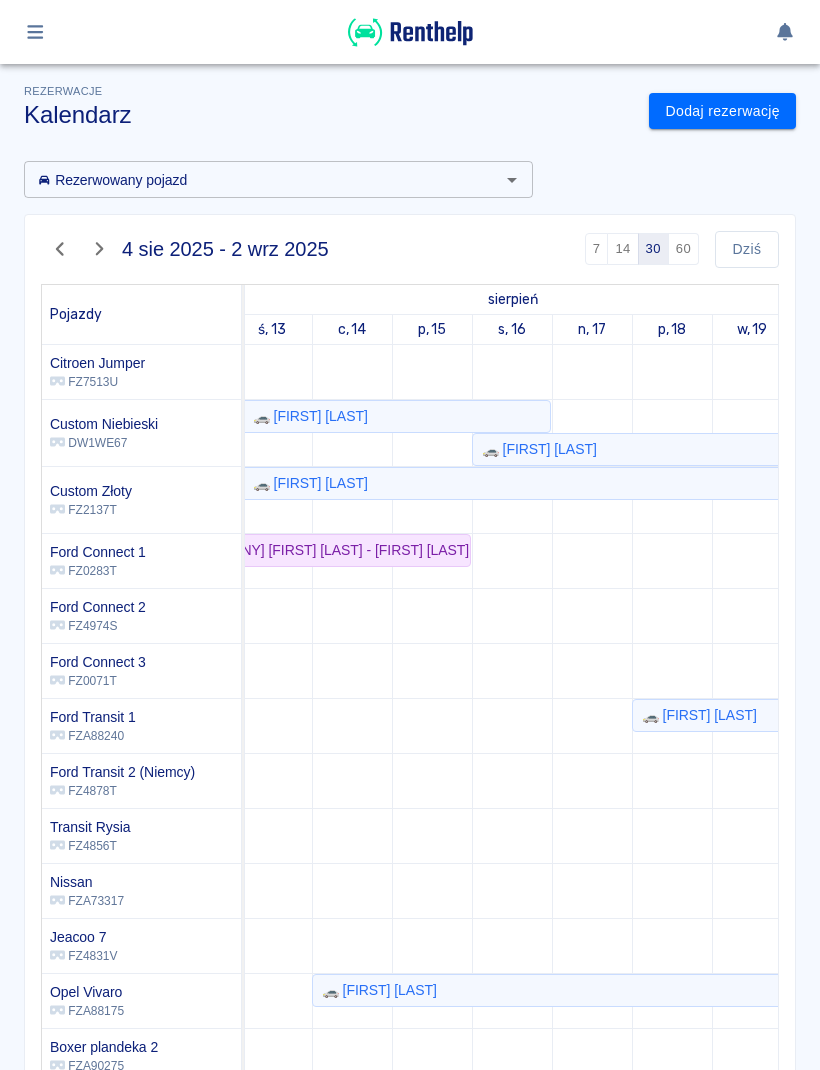 click on "Dodaj rezerwację" at bounding box center [722, 111] 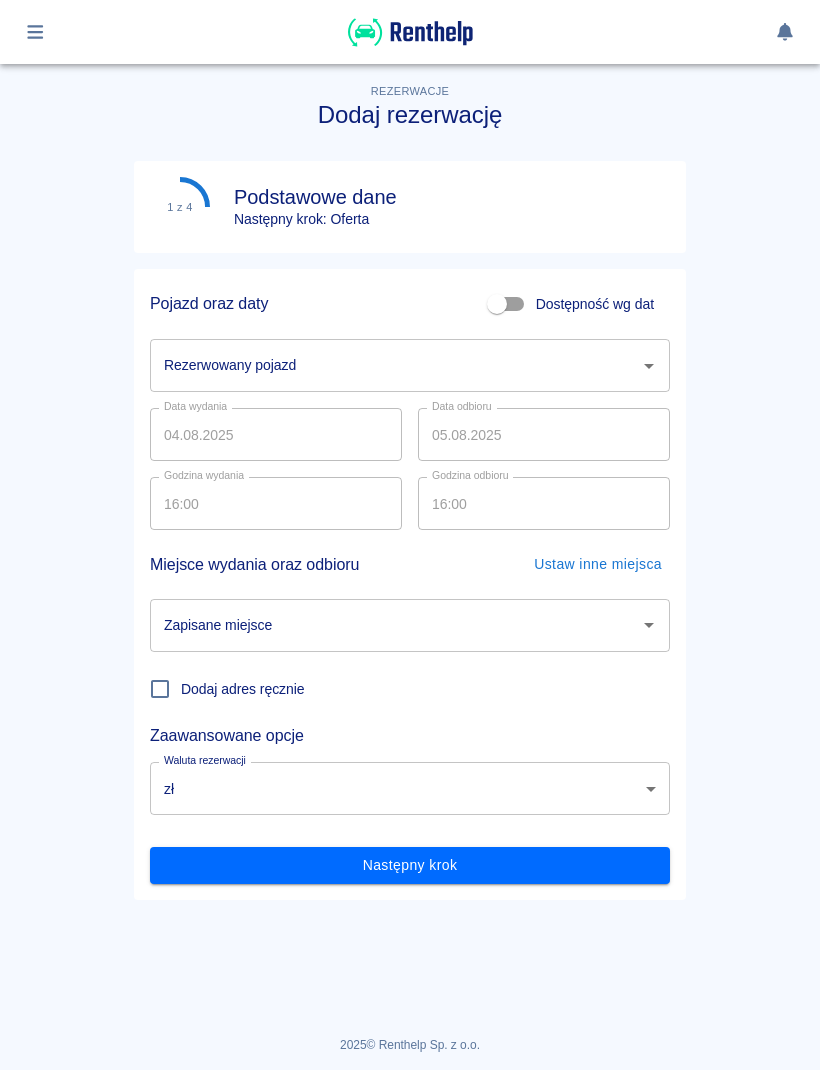 click on "Rezerwowany pojazd" at bounding box center (395, 365) 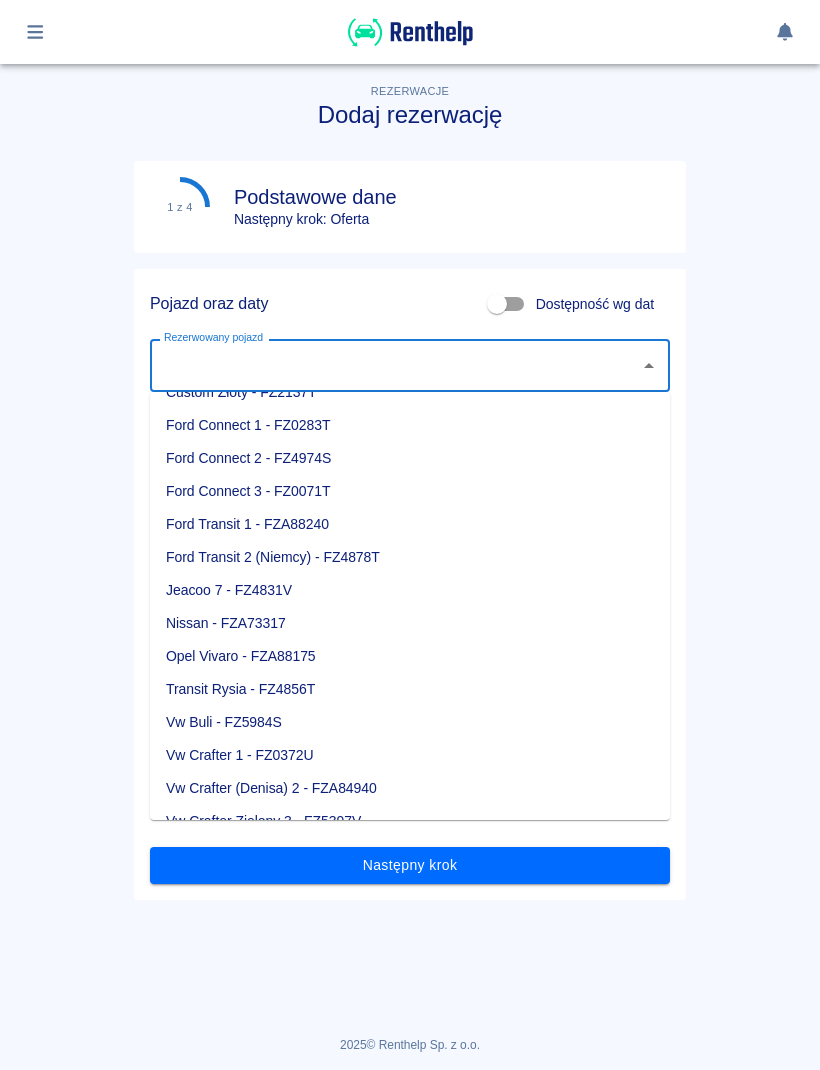 click on "Vw Buli - FZ5984S" at bounding box center (410, 722) 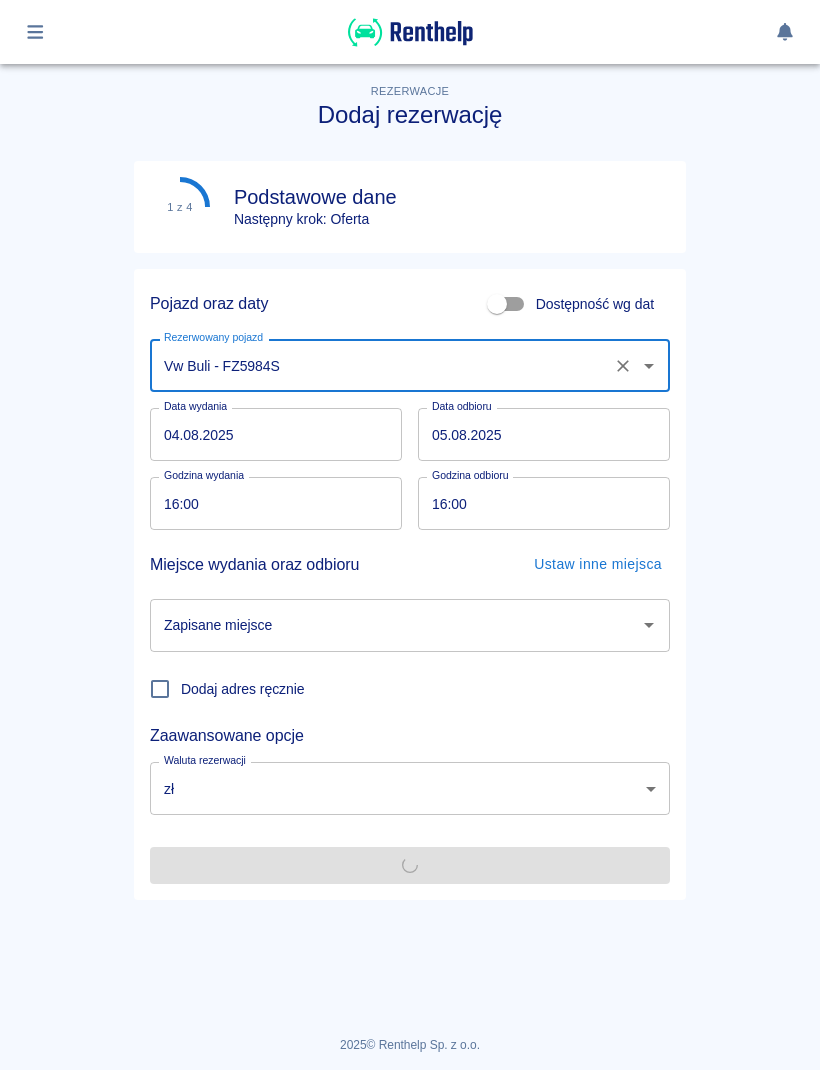 click on "Zaawansowane opcje" at bounding box center (402, 728) 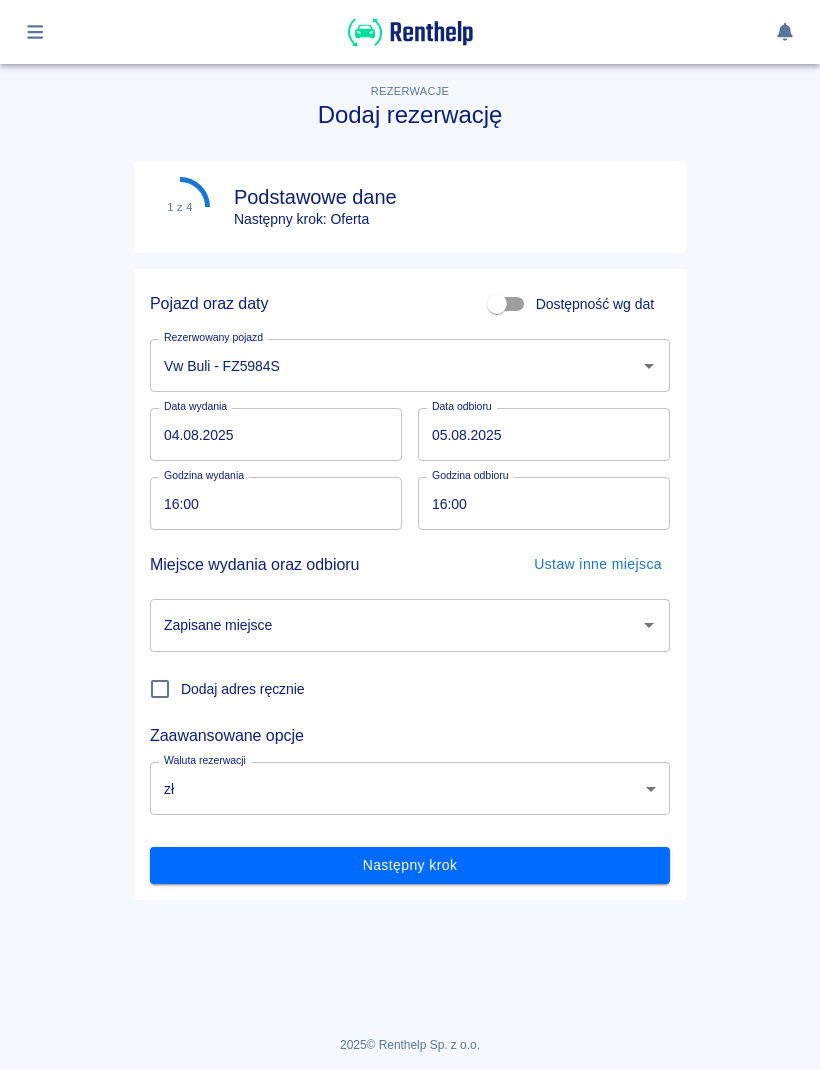 click on "04.08.2025" at bounding box center [276, 434] 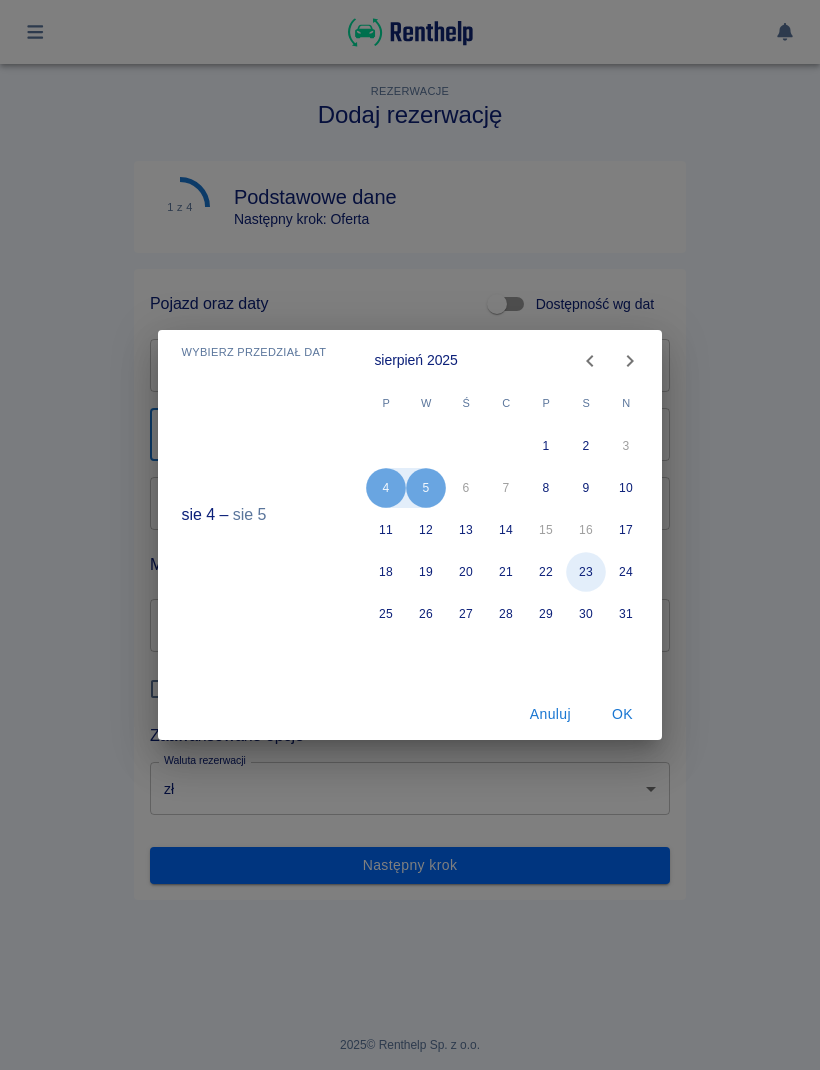 click on "23" at bounding box center [587, 572] 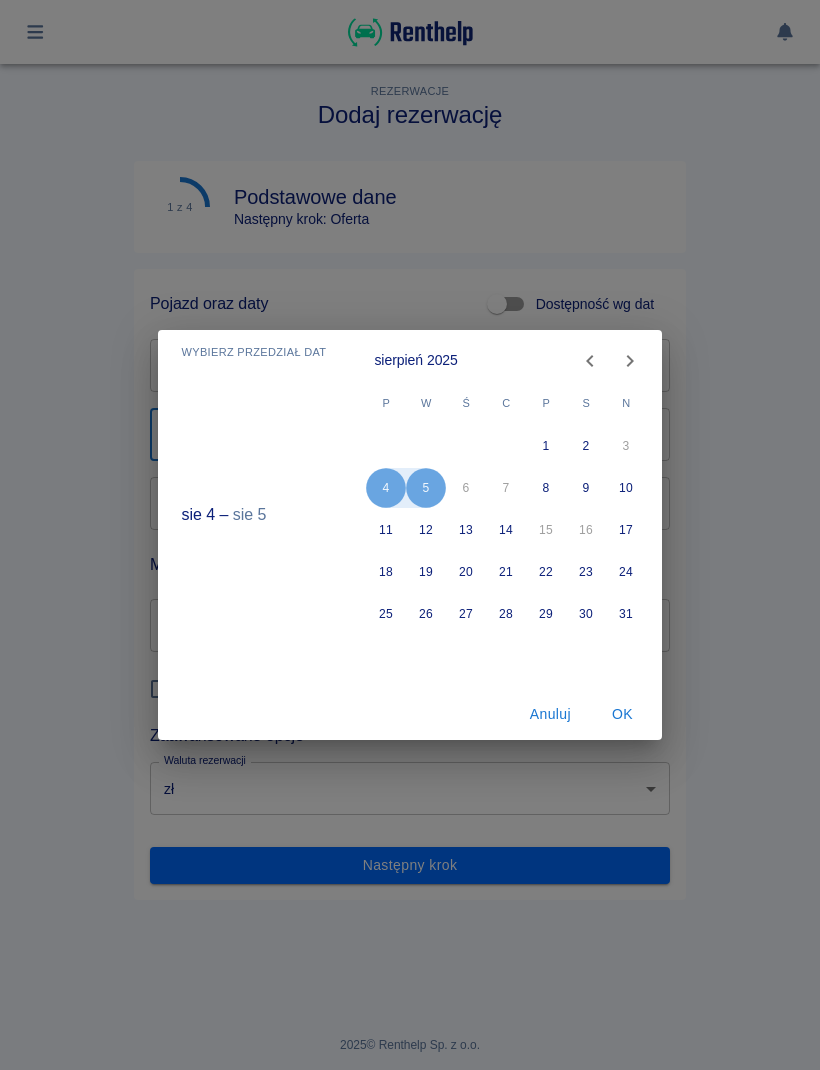 type on "[DD].[MM].[YYYY]" 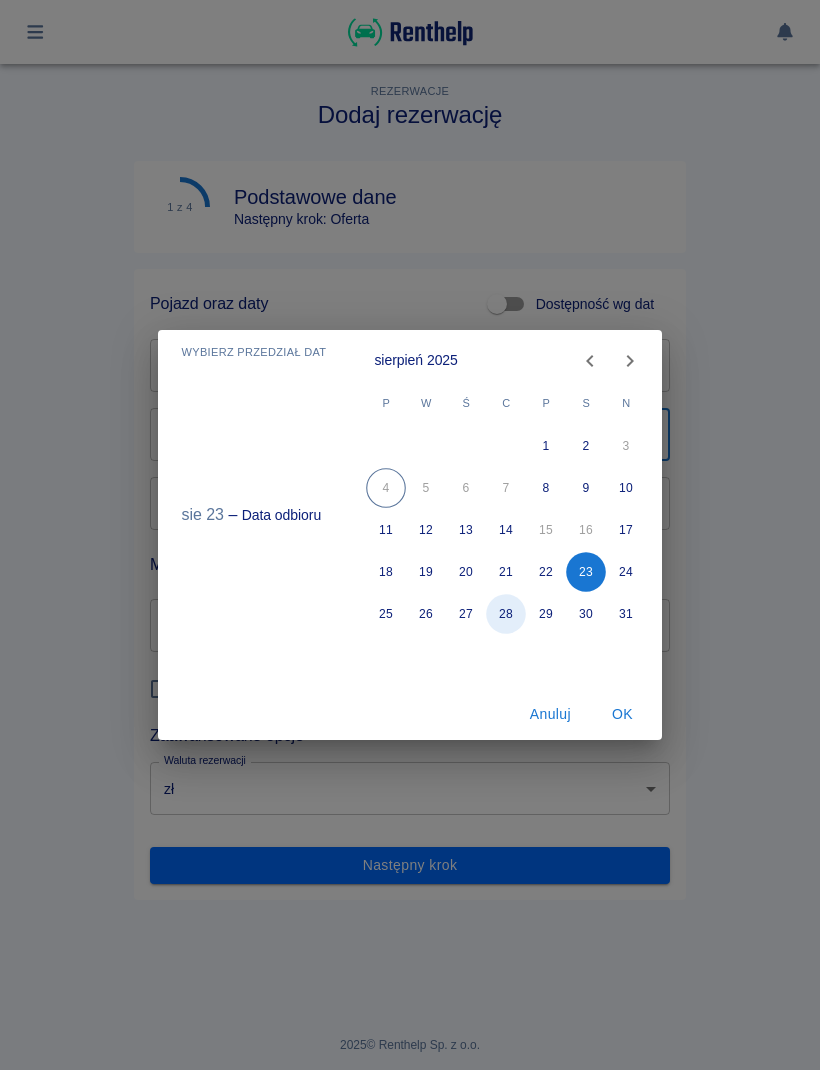 click on "28" at bounding box center [507, 614] 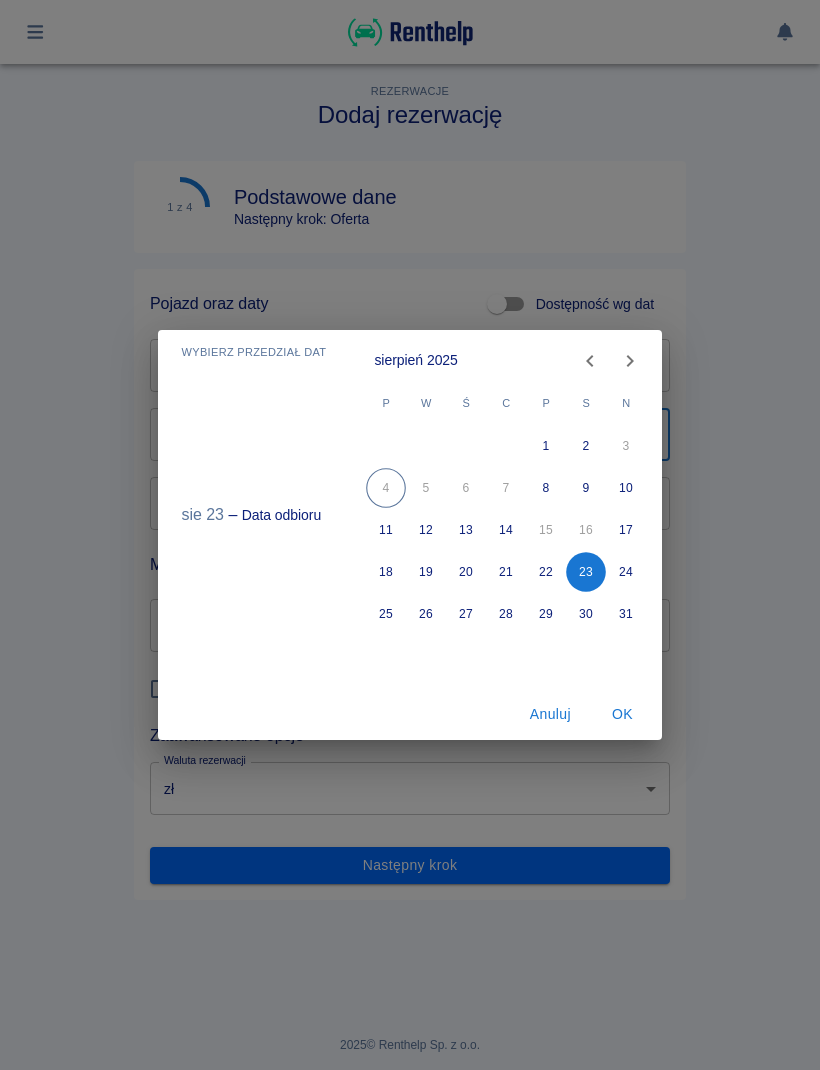 type on "28.08.2025" 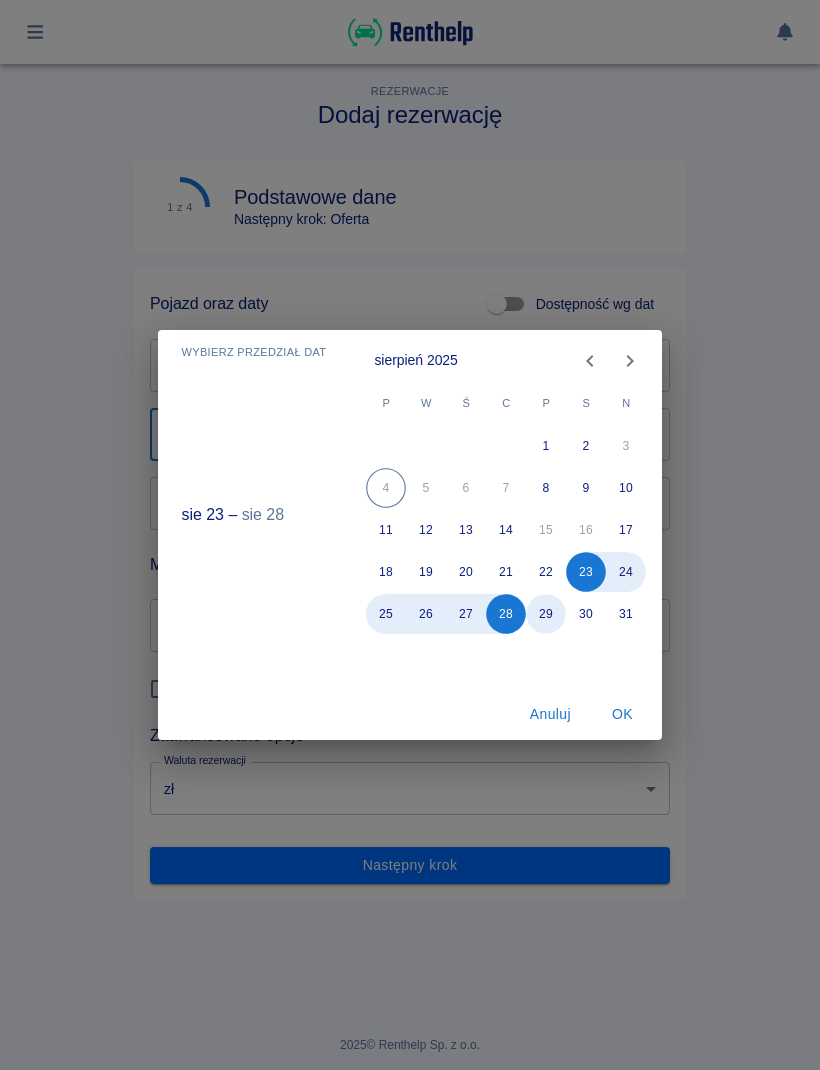 click on "29" at bounding box center [547, 614] 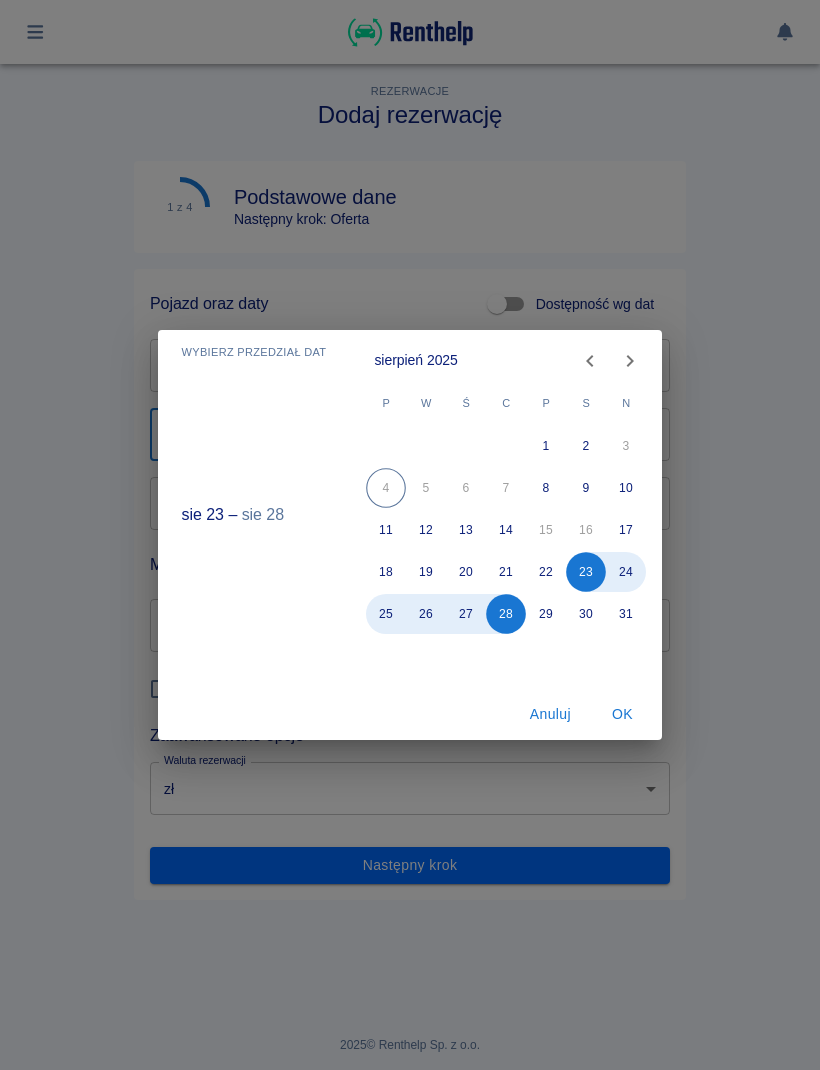 type on "[DD].[MM].[YYYY]" 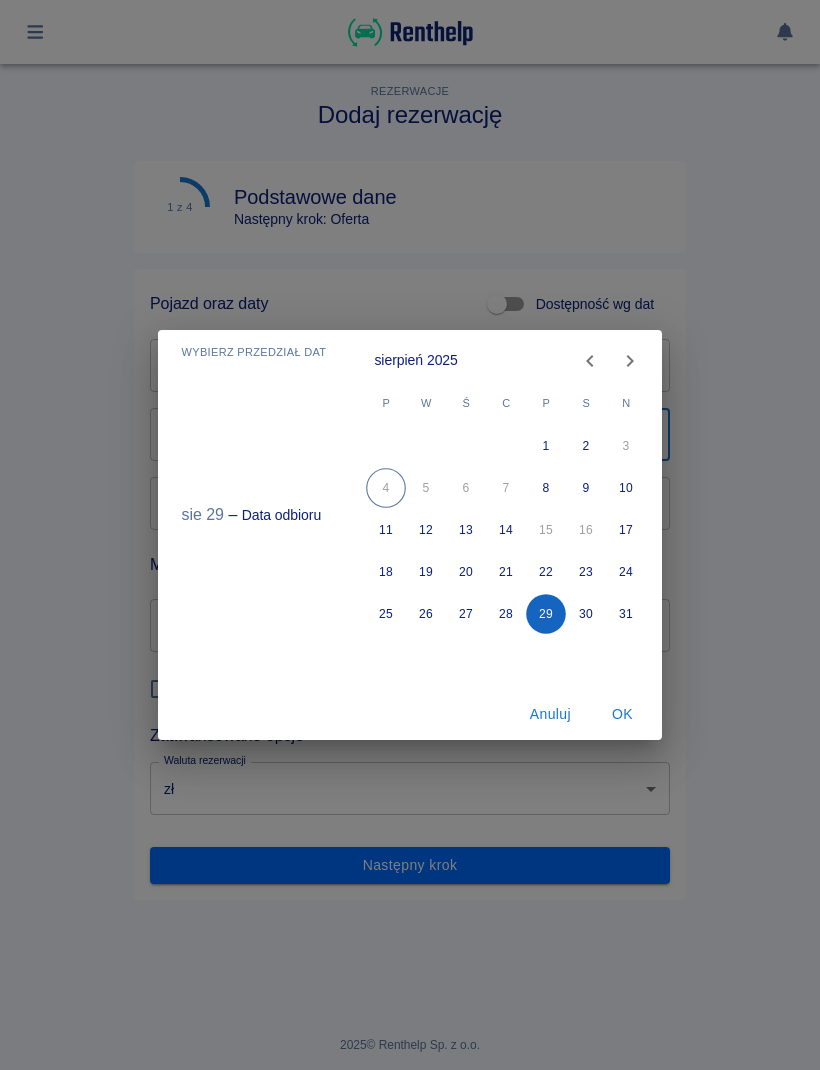 click on "29" at bounding box center [547, 614] 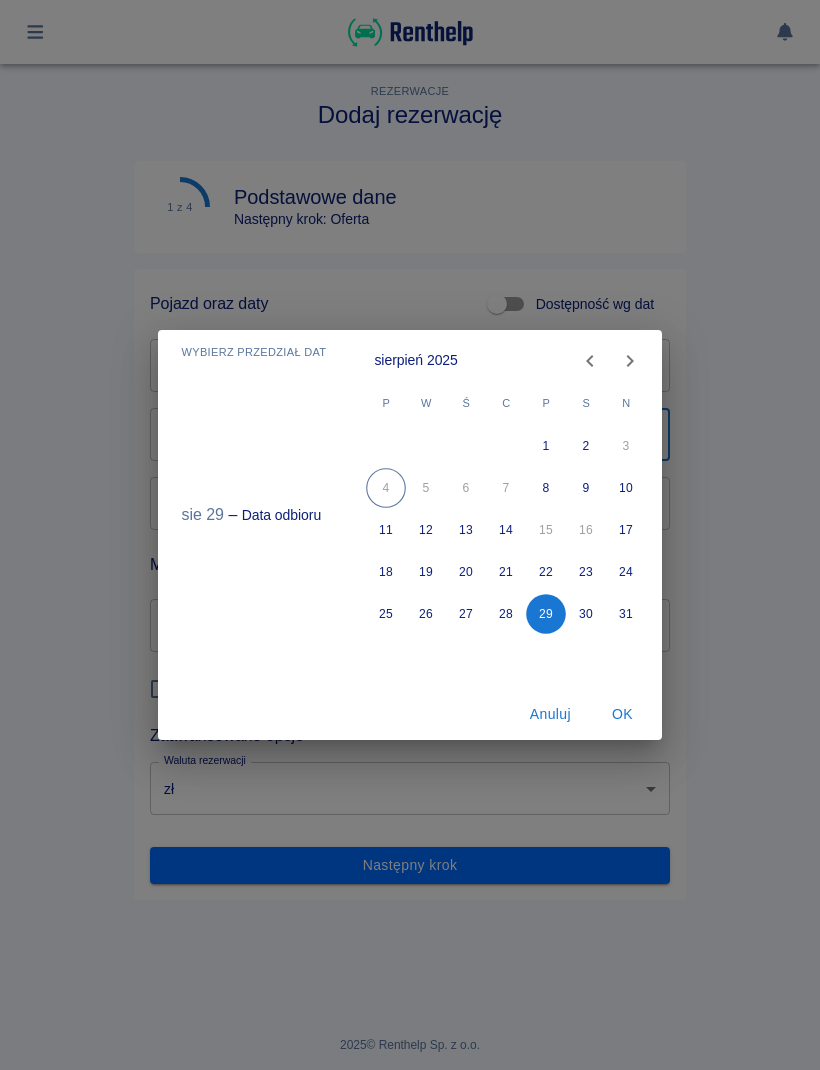 type on "[DD].[MM].[YYYY]" 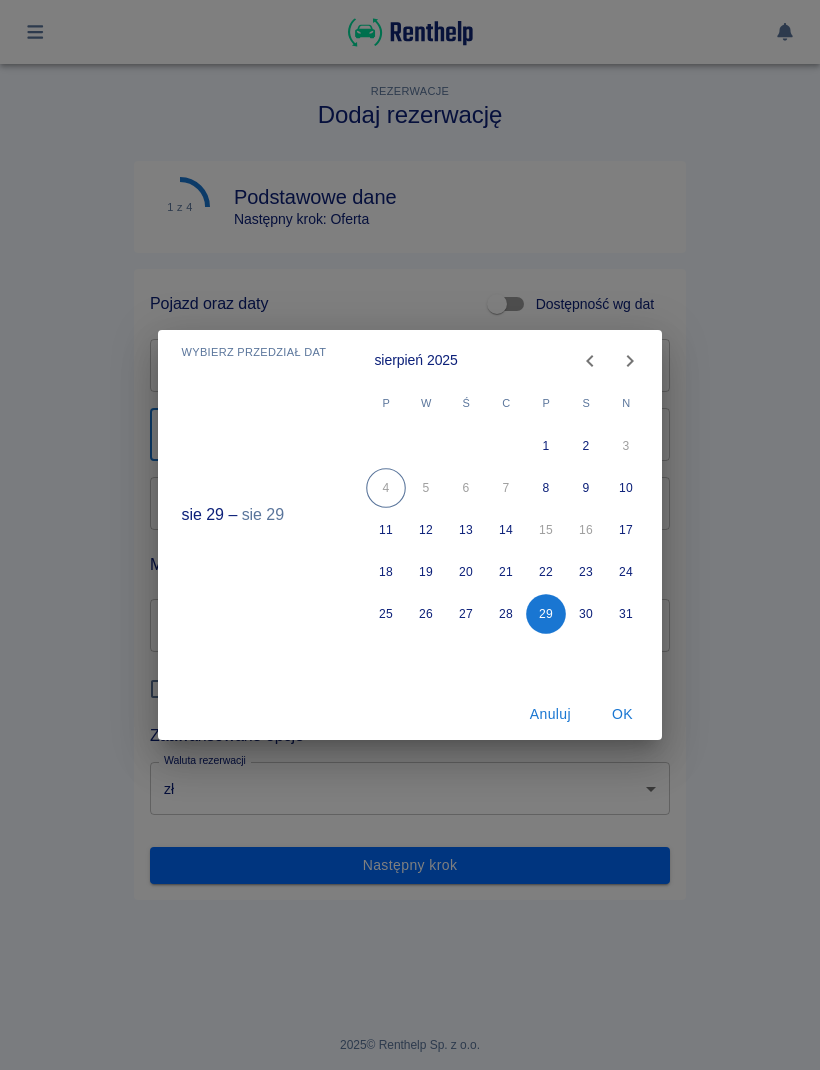 click on "OK" at bounding box center (622, 714) 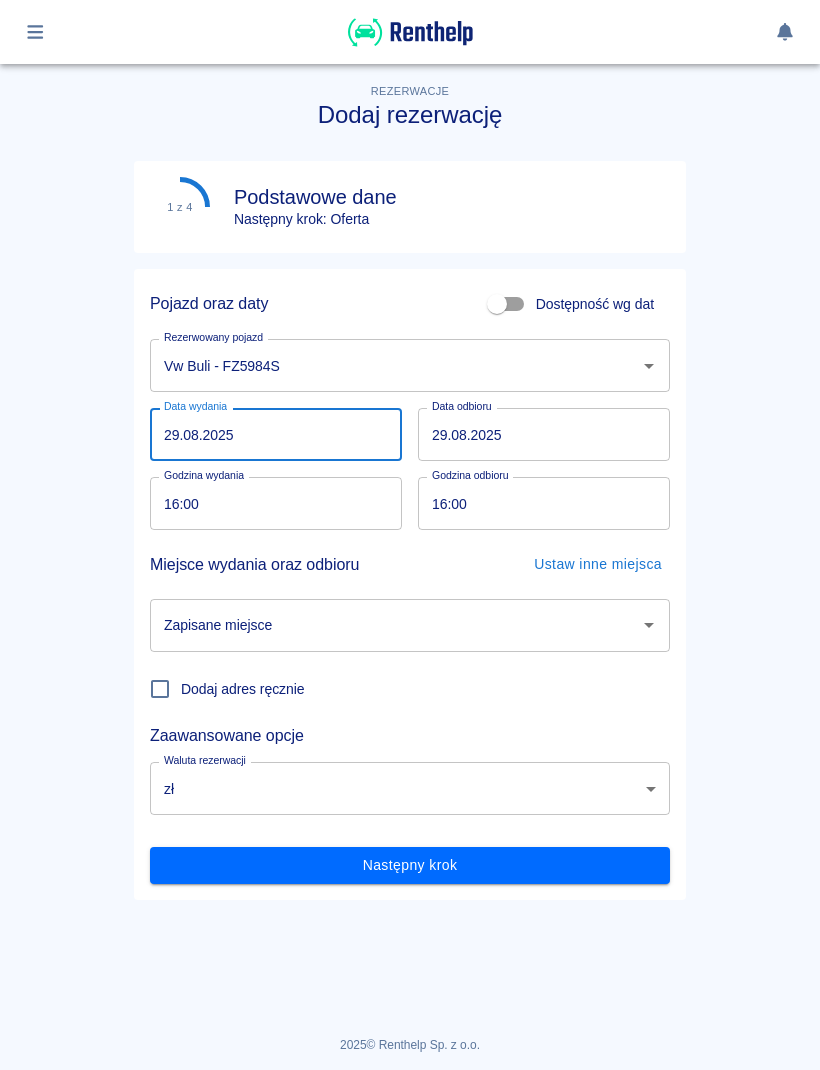 click on "16:00" at bounding box center [269, 503] 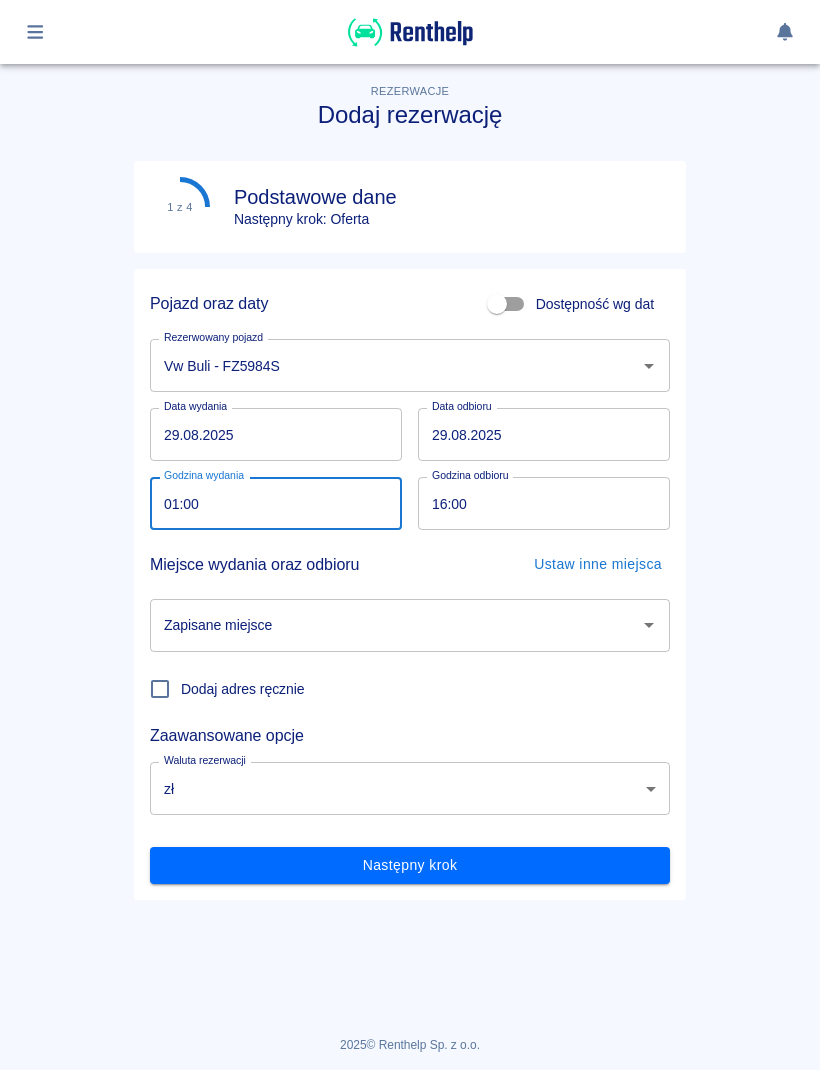 type on "15:00" 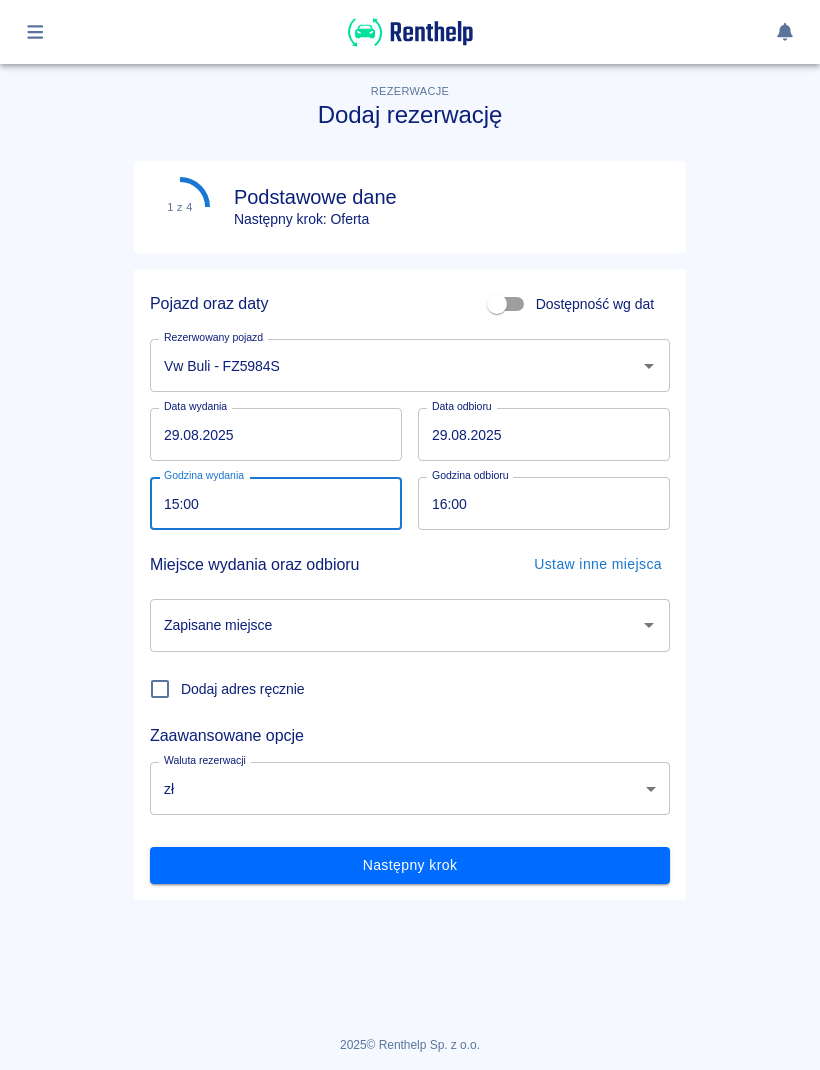 click on "16:00" at bounding box center (537, 503) 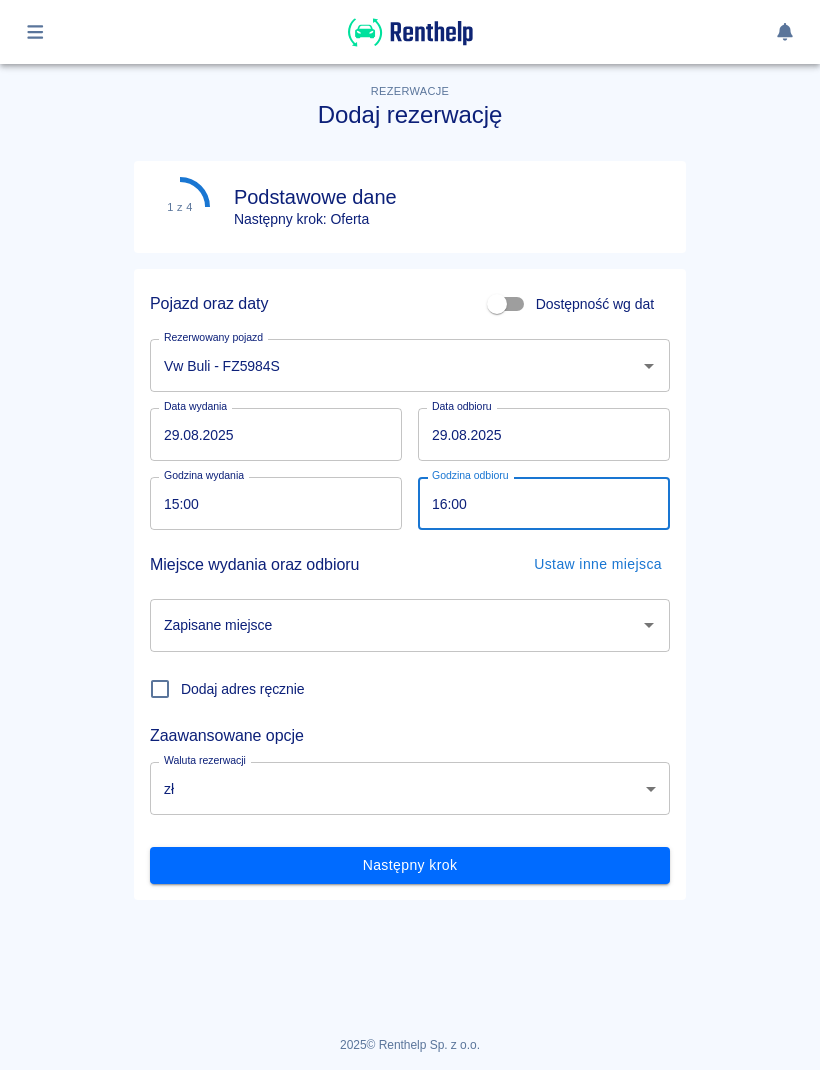 click on "16:00" at bounding box center (537, 503) 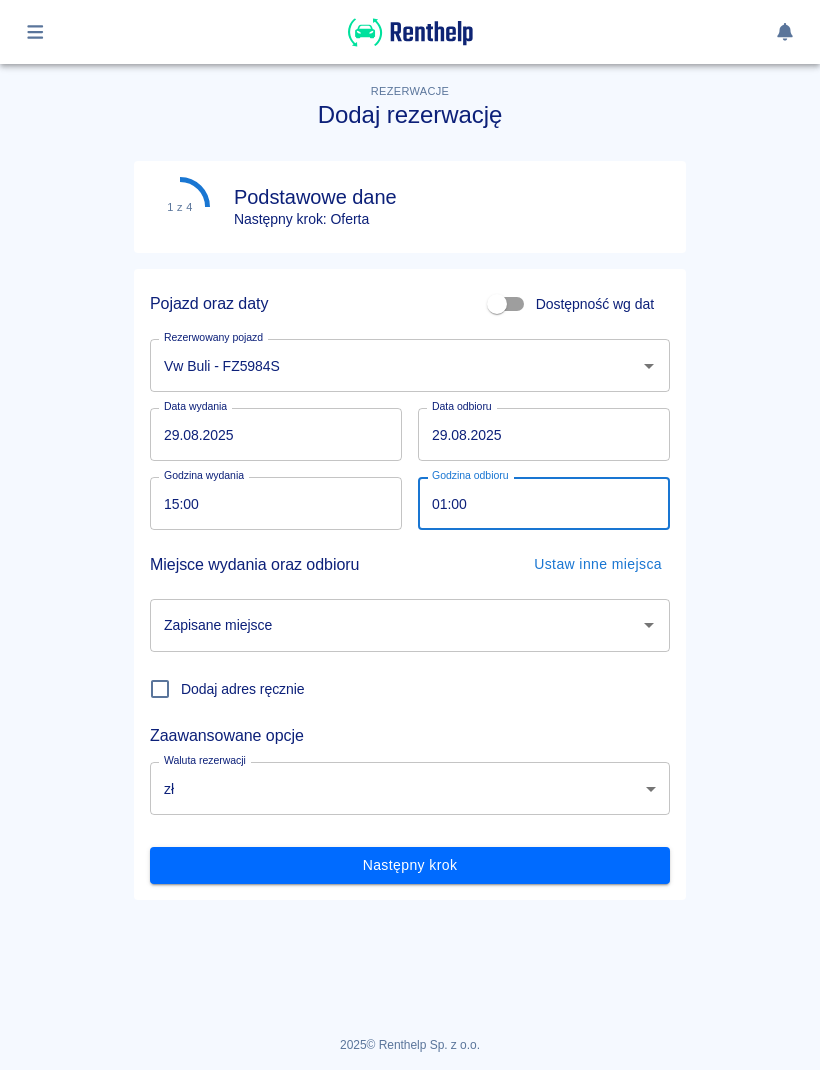 type on "15:00" 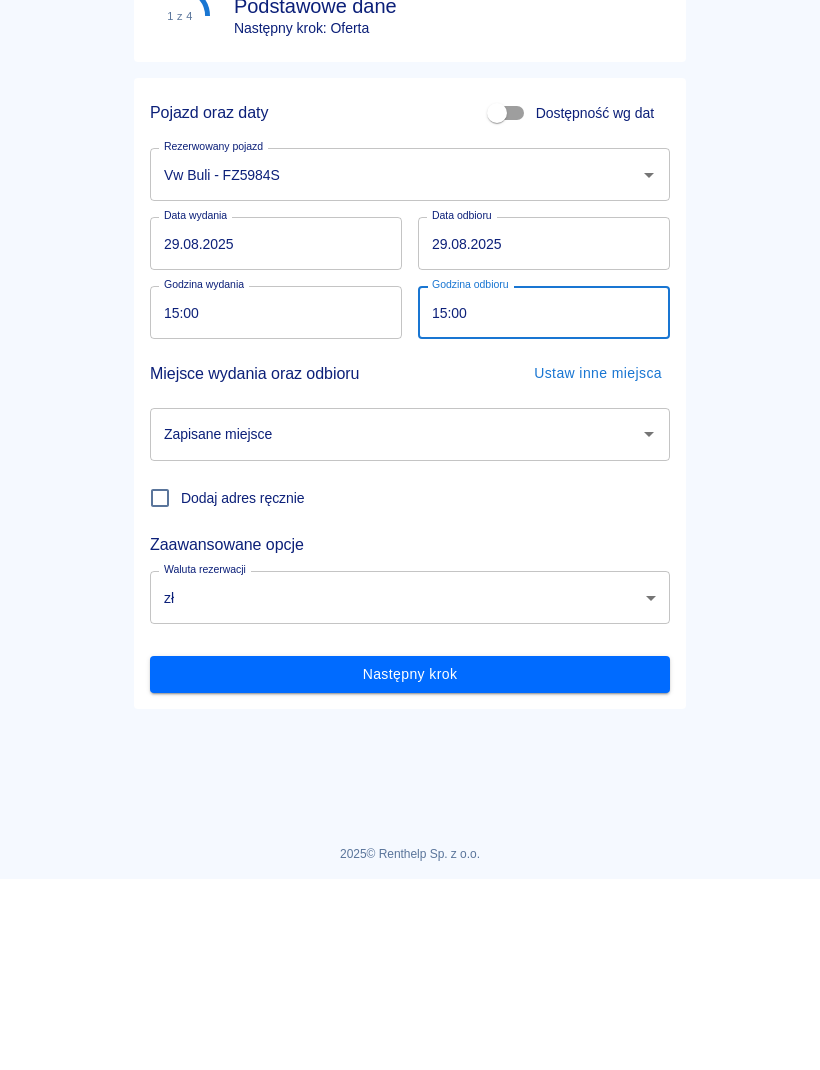 click at bounding box center (649, 625) 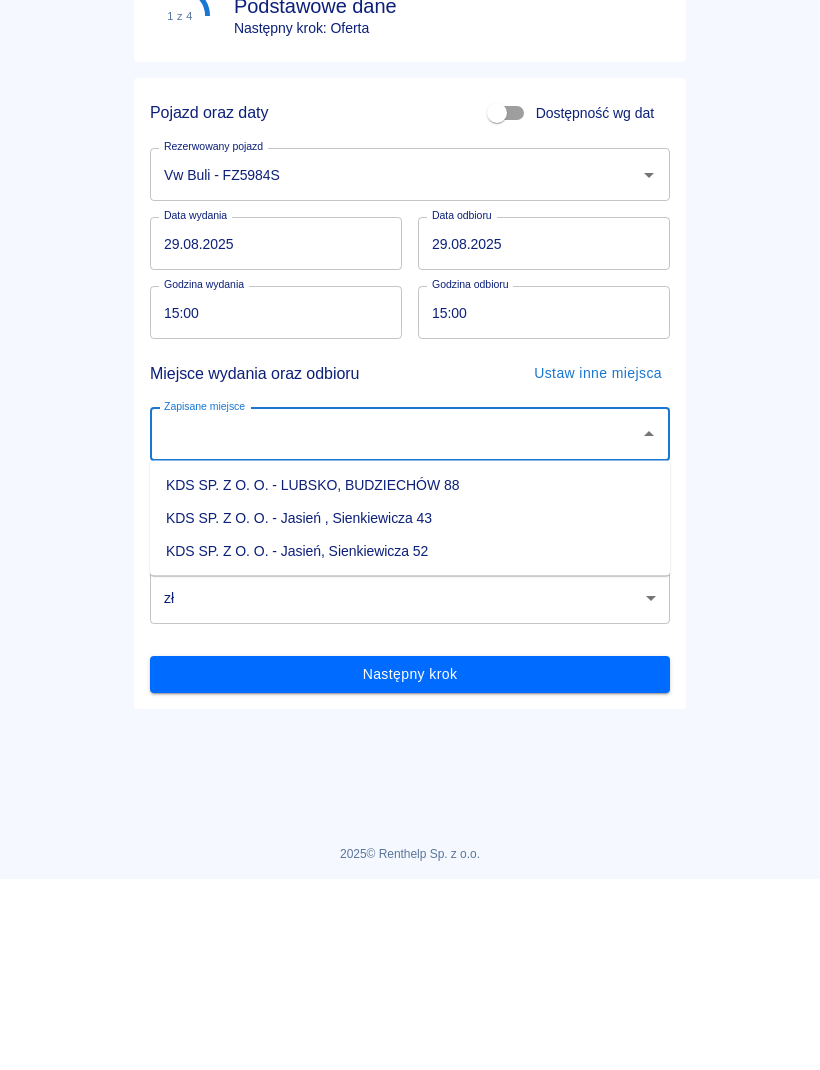 click on "KDS SP. Z O. O. - Jasień, Sienkiewicza 52" at bounding box center (410, 742) 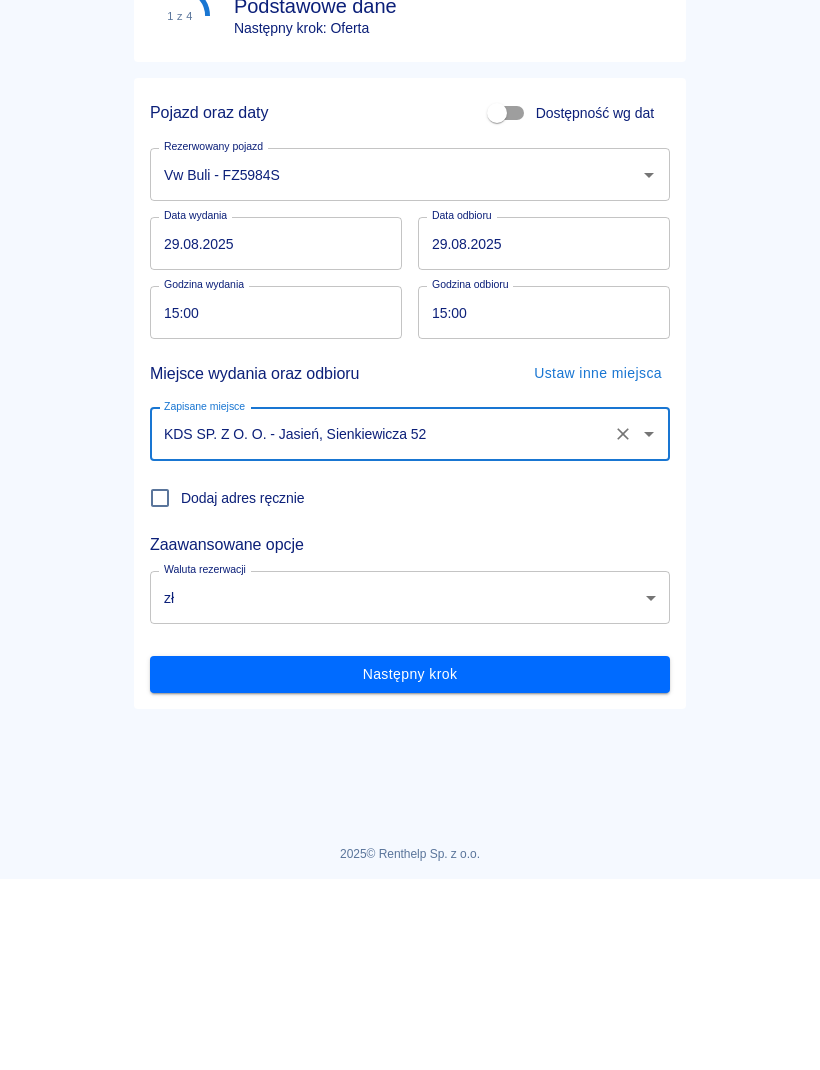 click on "Następny krok" at bounding box center (410, 865) 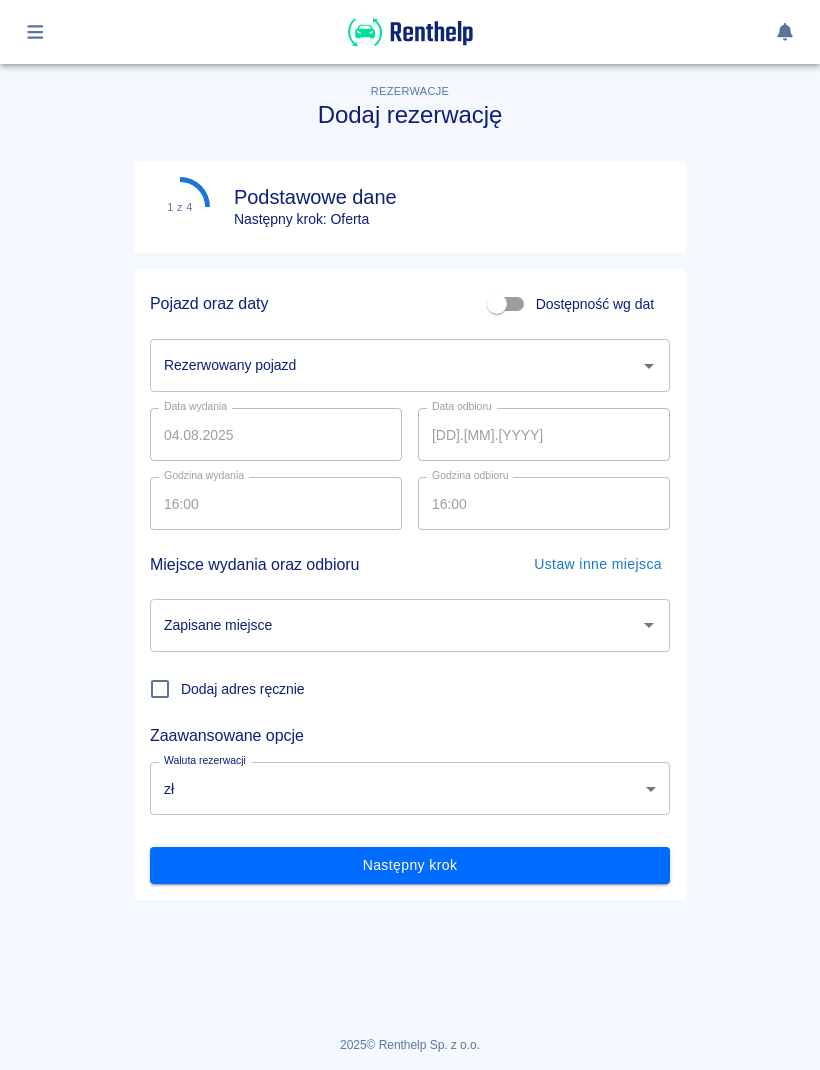scroll, scrollTop: 0, scrollLeft: 0, axis: both 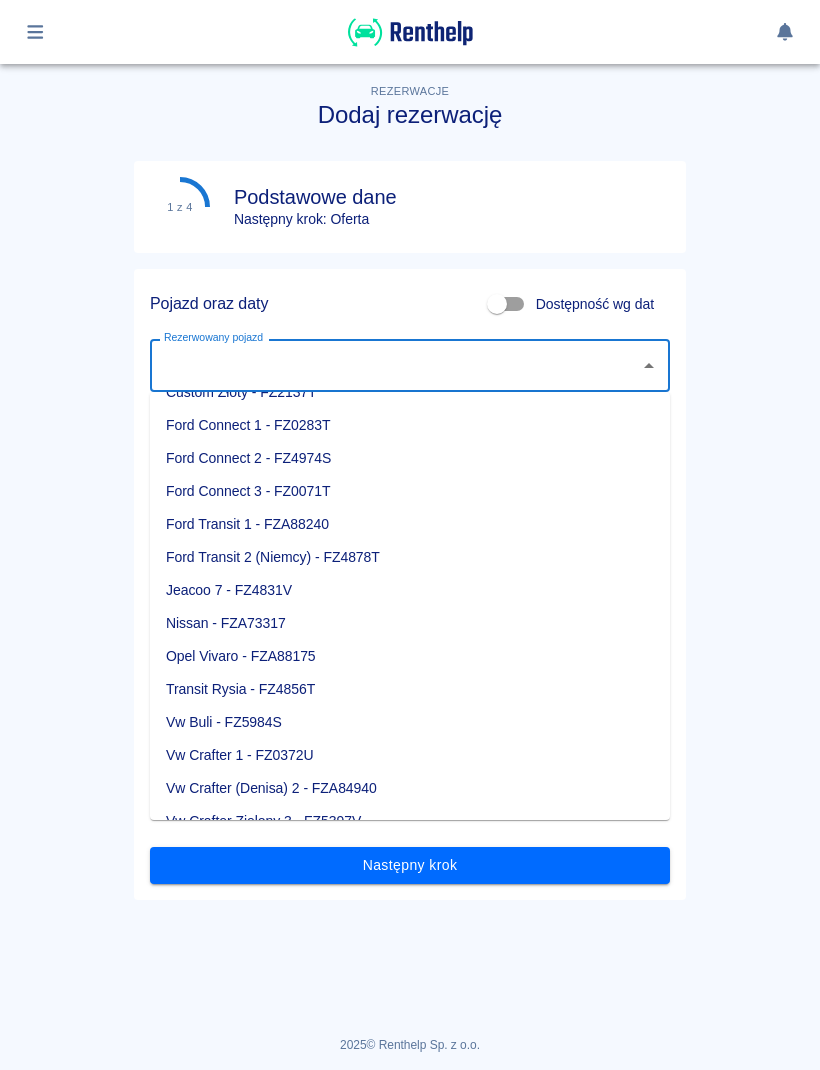 click on "Vw Buli - FZ5984S" at bounding box center (410, 722) 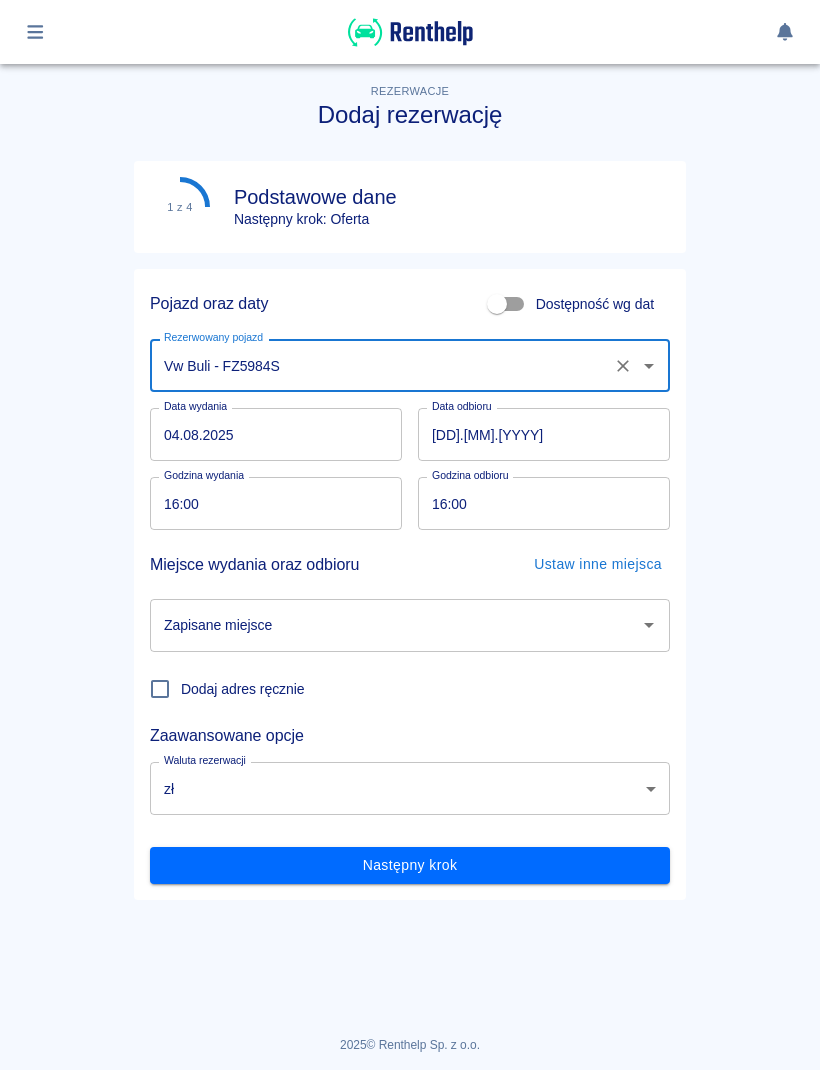 click on "04.08.2025" at bounding box center (276, 434) 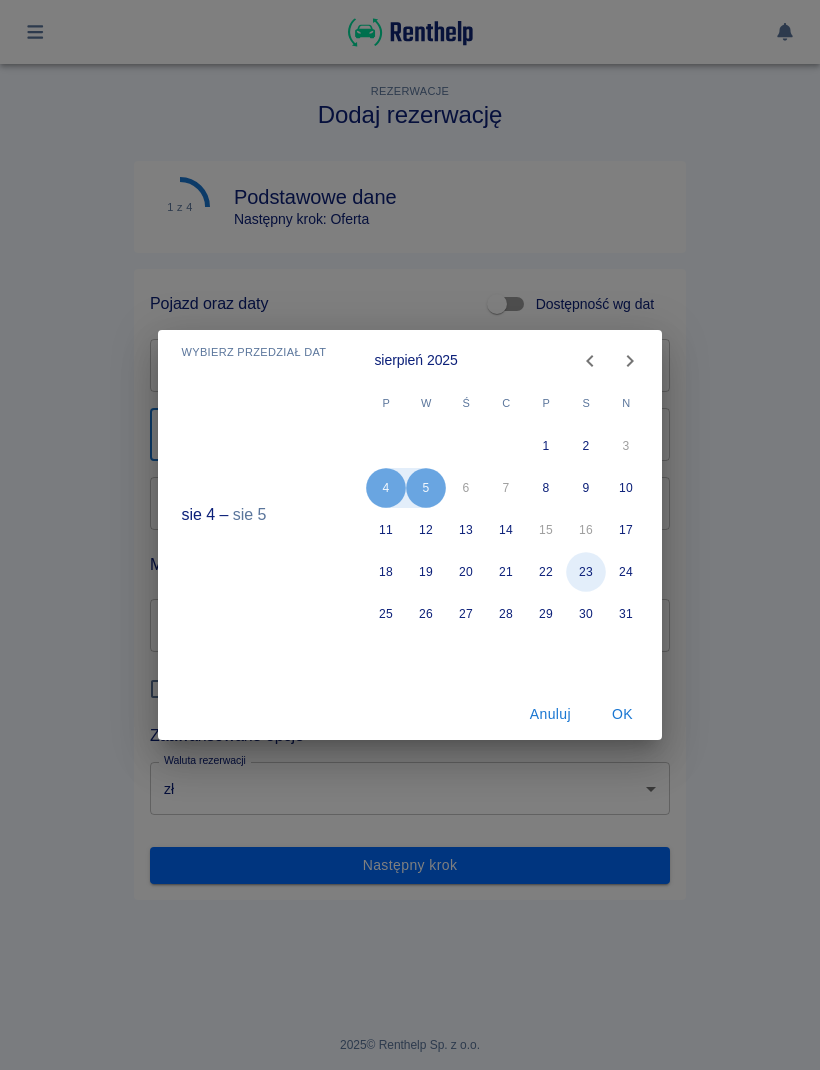 click on "23" at bounding box center [587, 572] 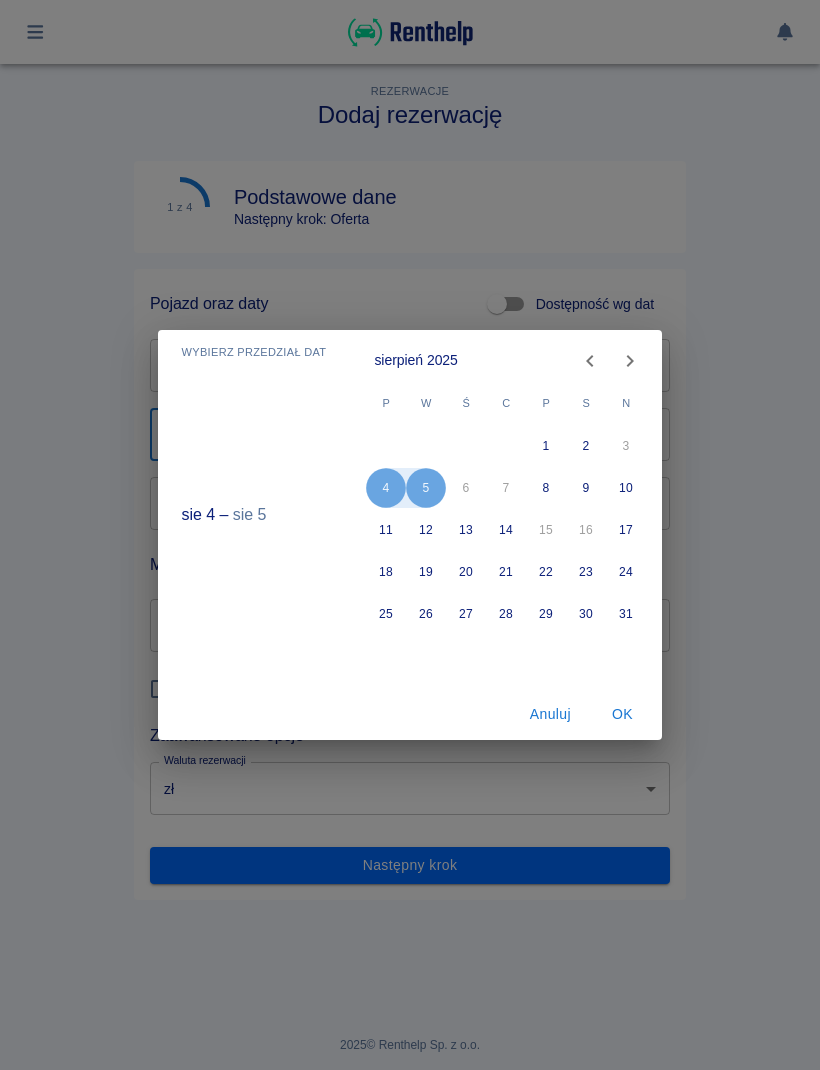 type on "[DD].[MM].[YYYY]" 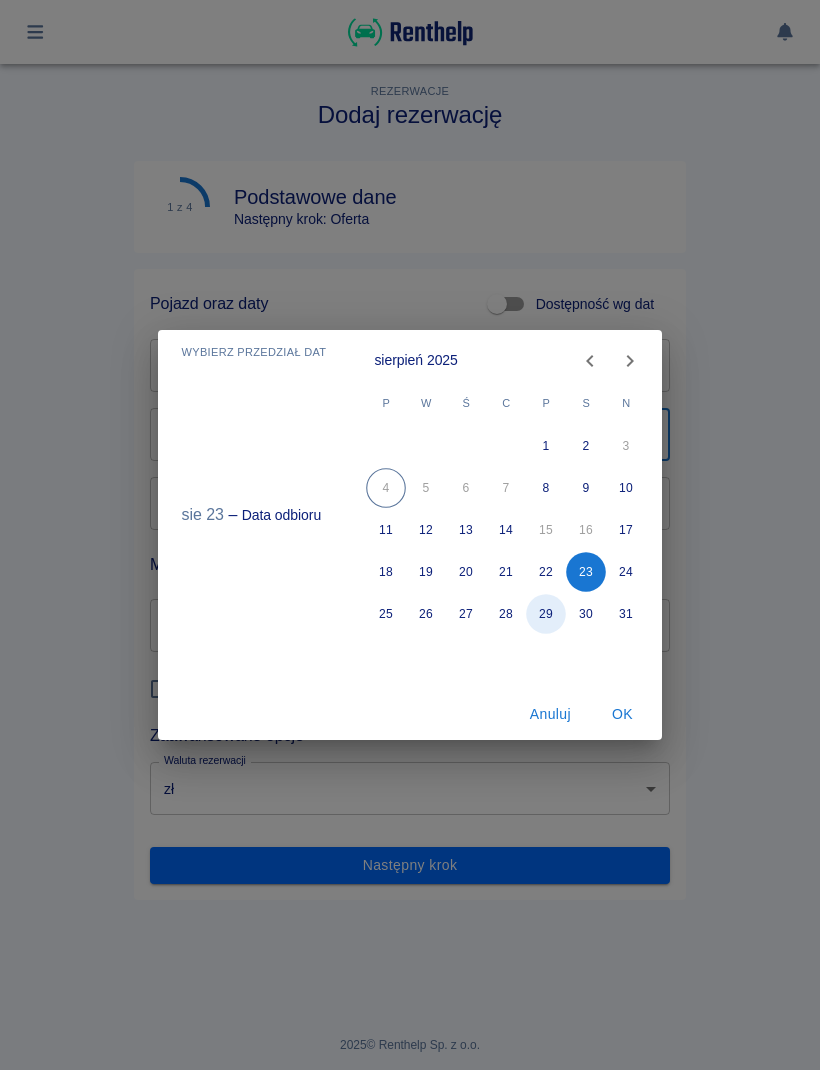 click on "29" at bounding box center (547, 614) 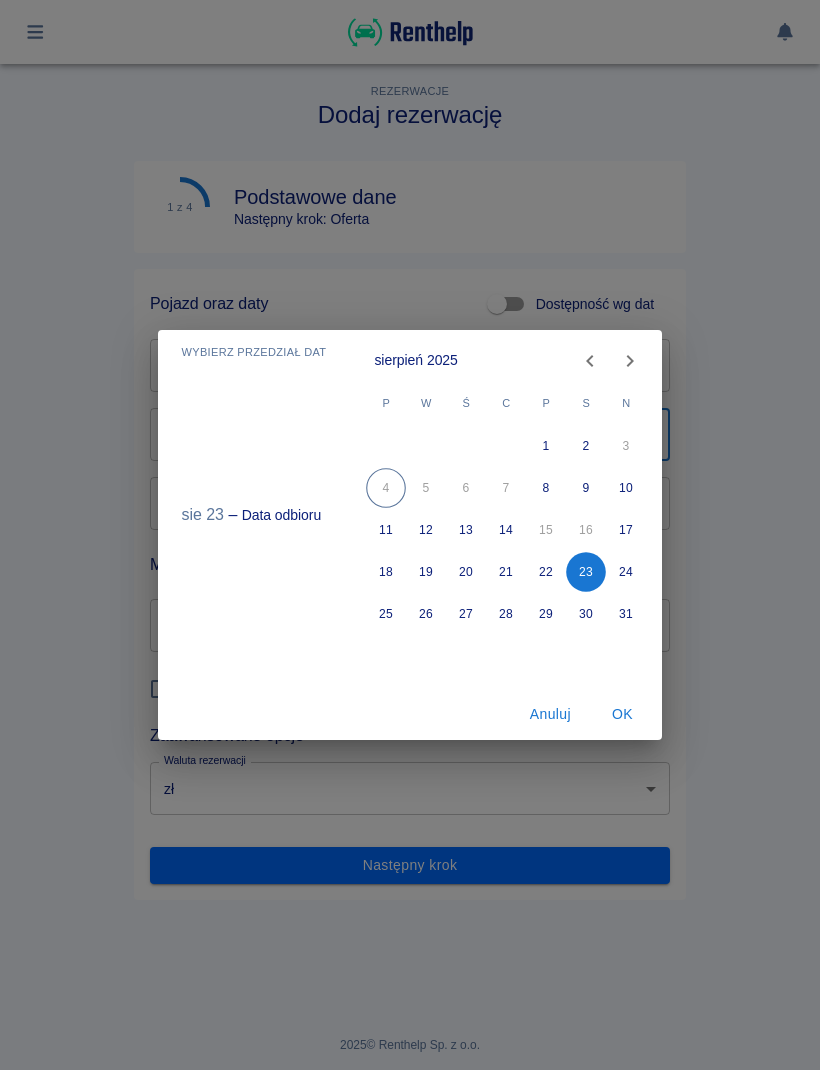 type on "[DD].[MM].[YYYY]" 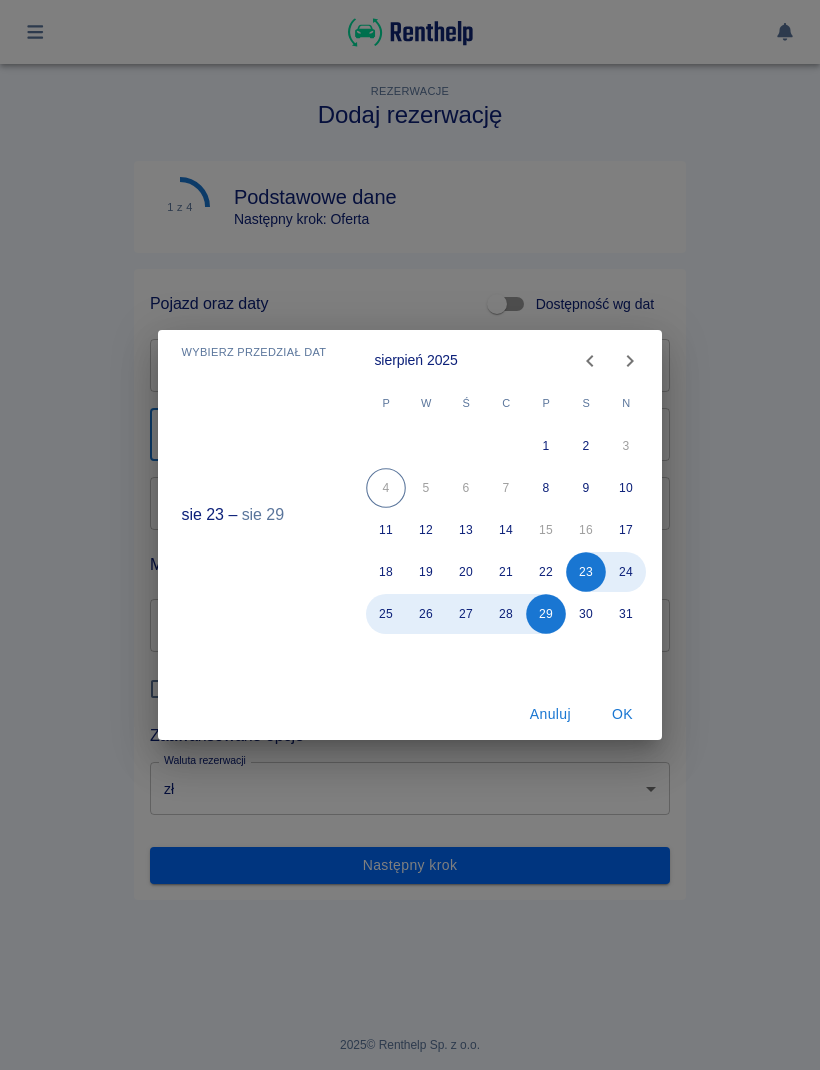 click on "OK" at bounding box center [622, 714] 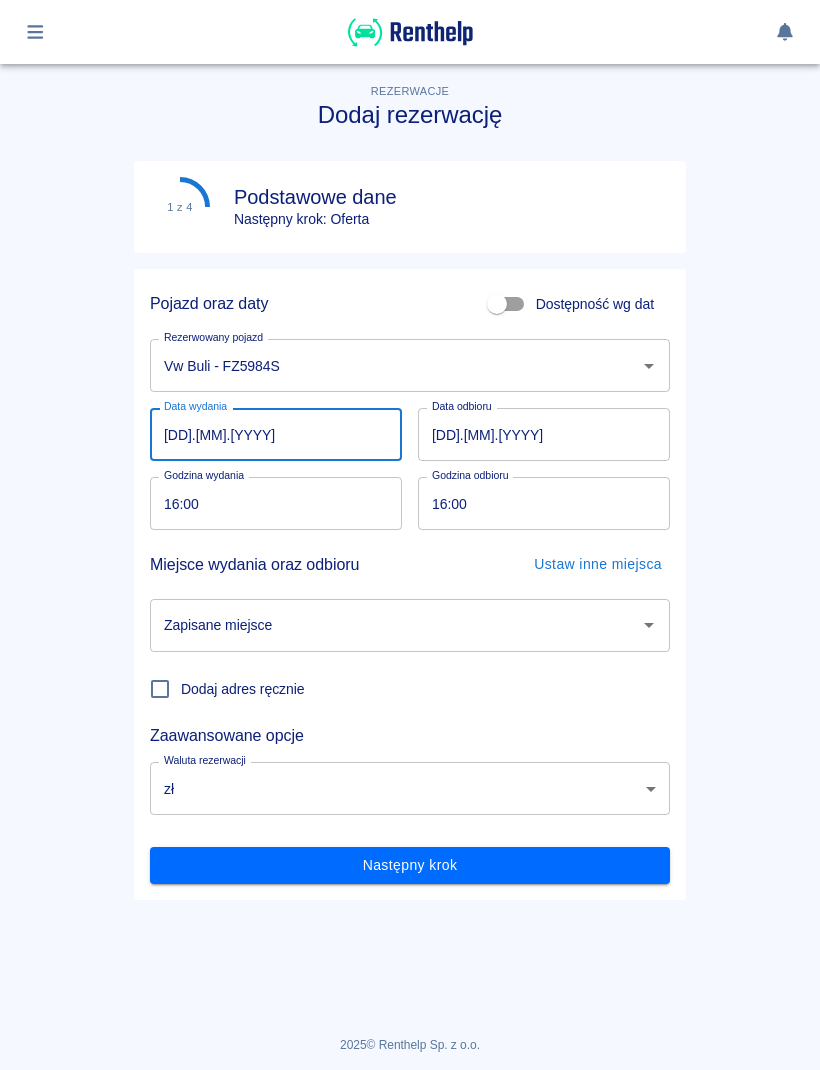click on "16:00" at bounding box center (269, 503) 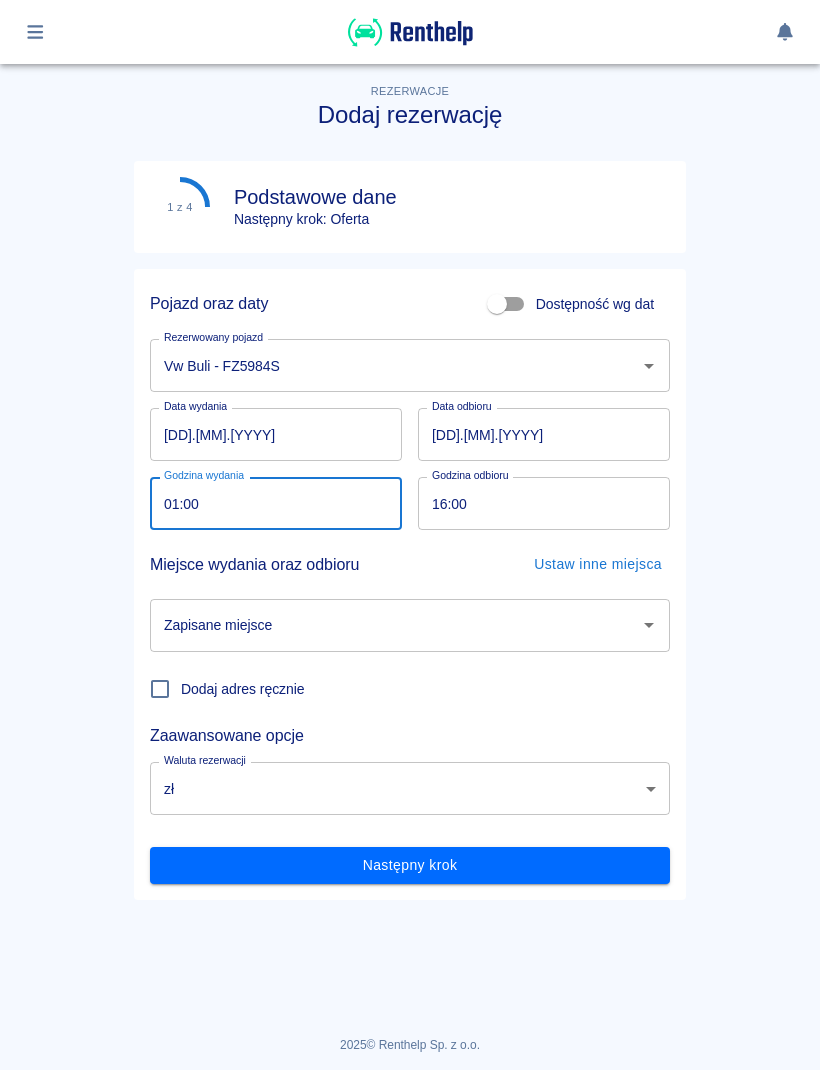type on "15:00" 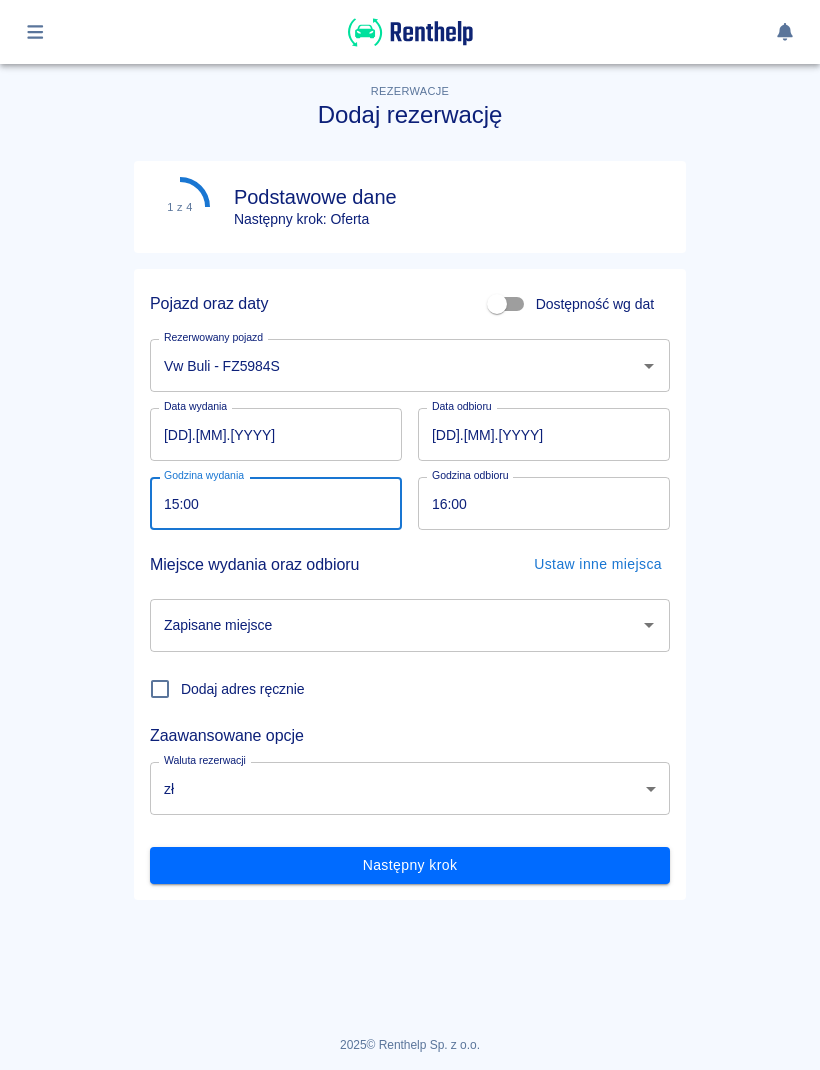 click on "16:00" at bounding box center (537, 503) 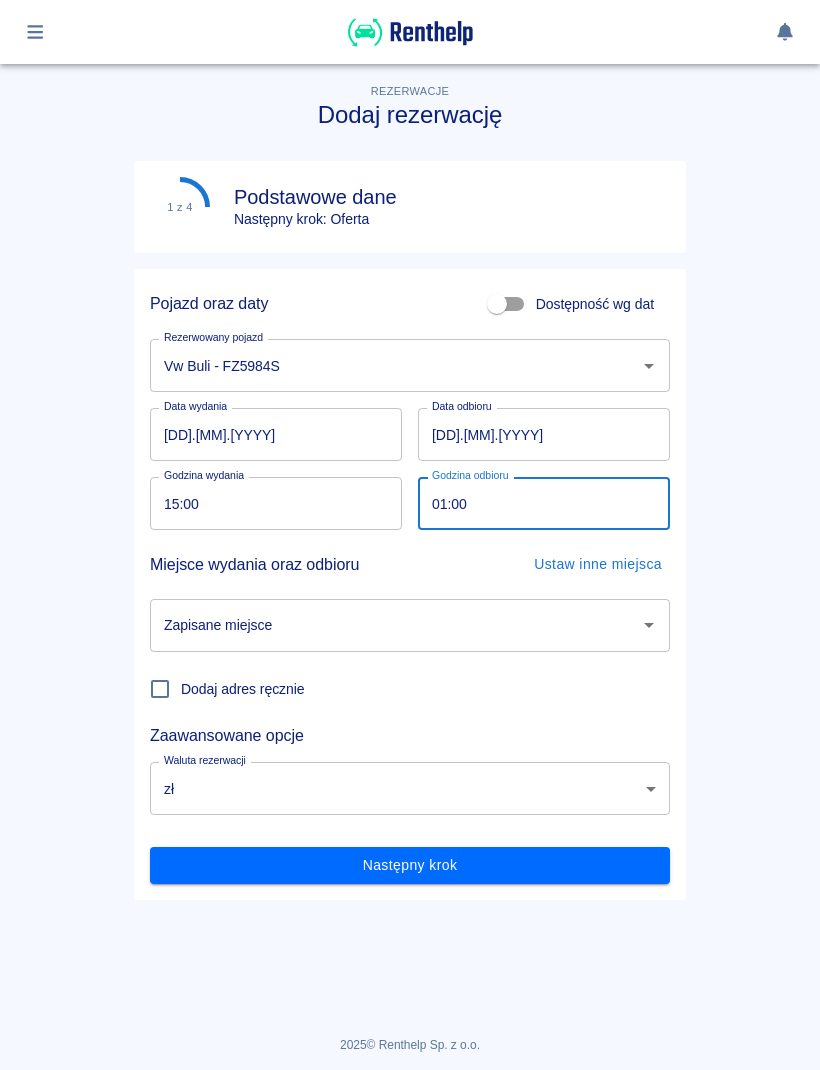 type on "15:00" 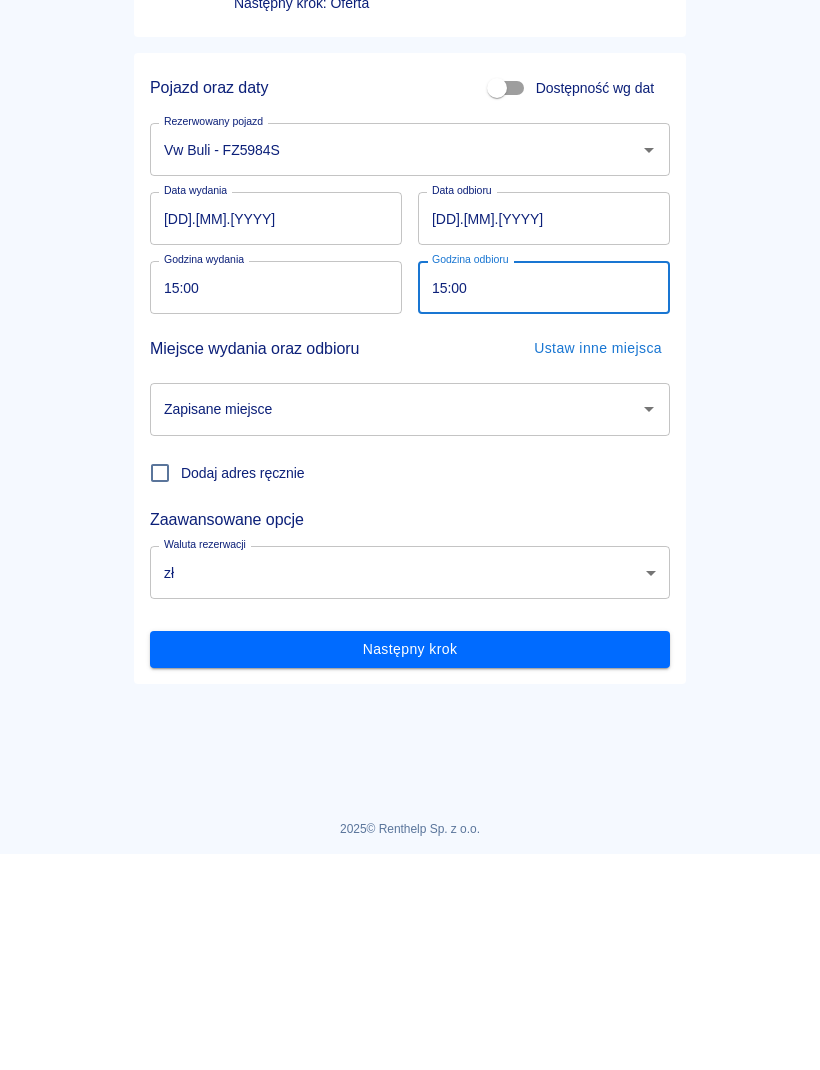 click 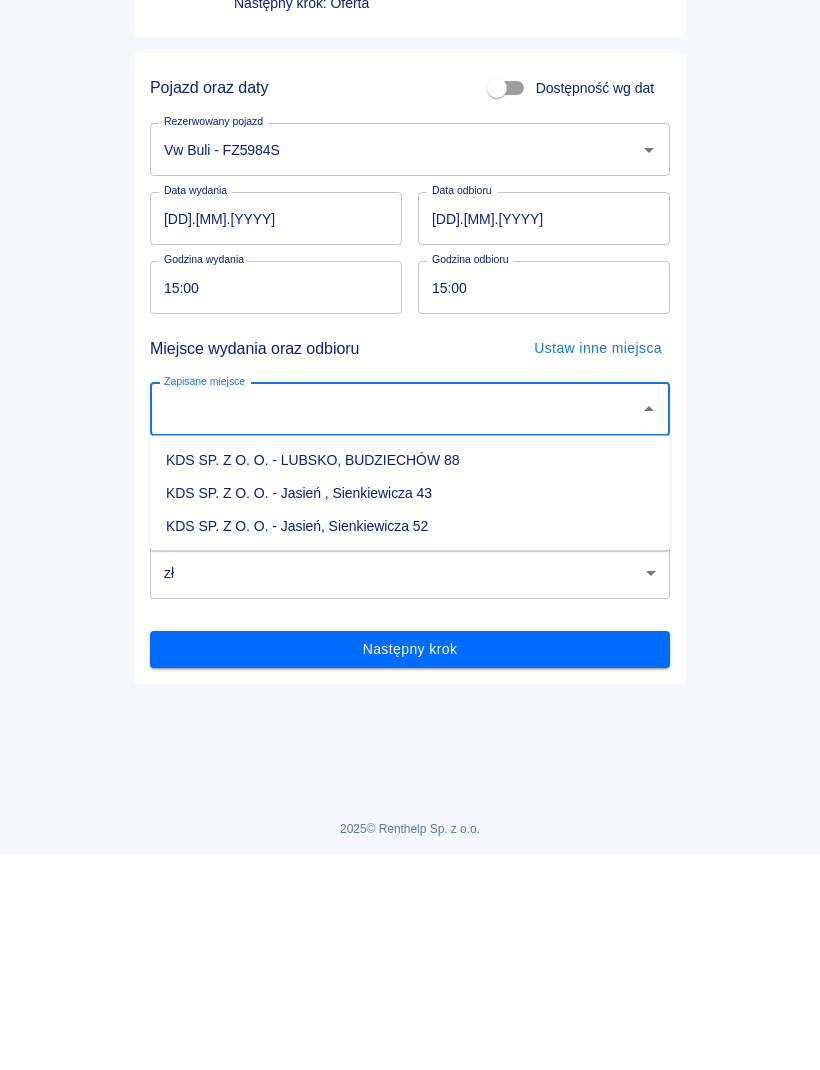 click on "KDS SP. Z O. O. - Jasień, Sienkiewicza 52" at bounding box center (410, 742) 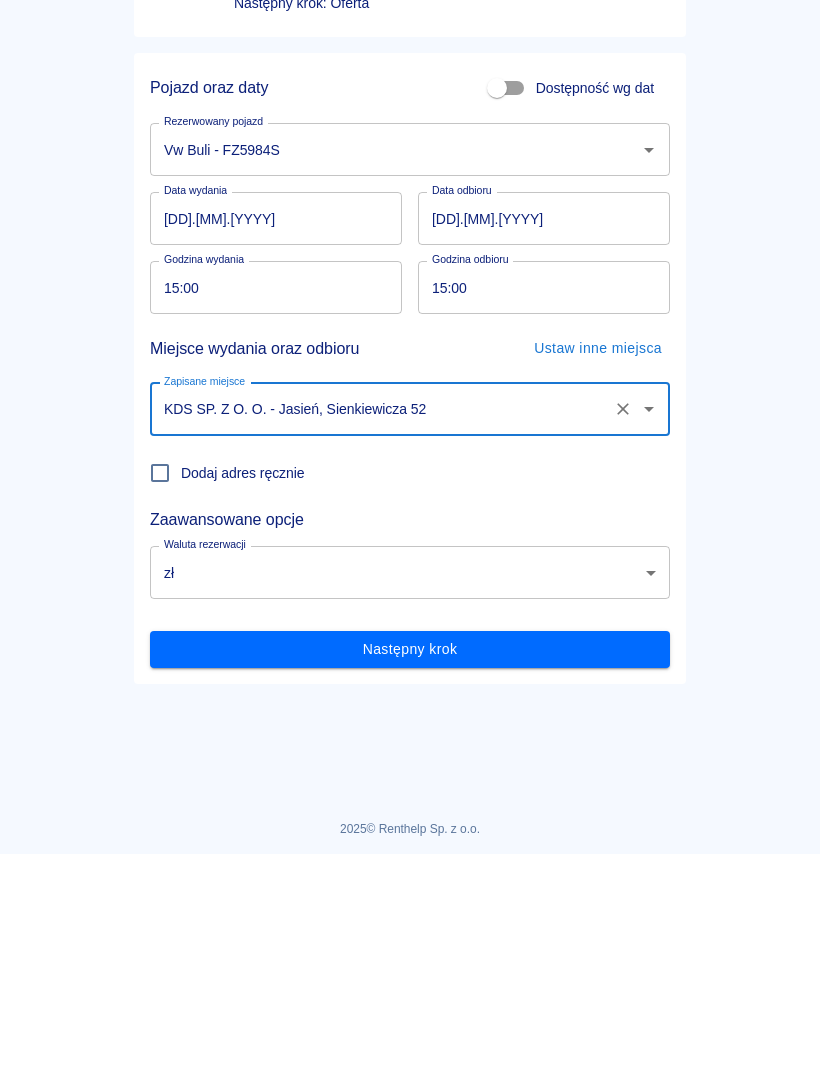 click on "Następny krok" at bounding box center (410, 865) 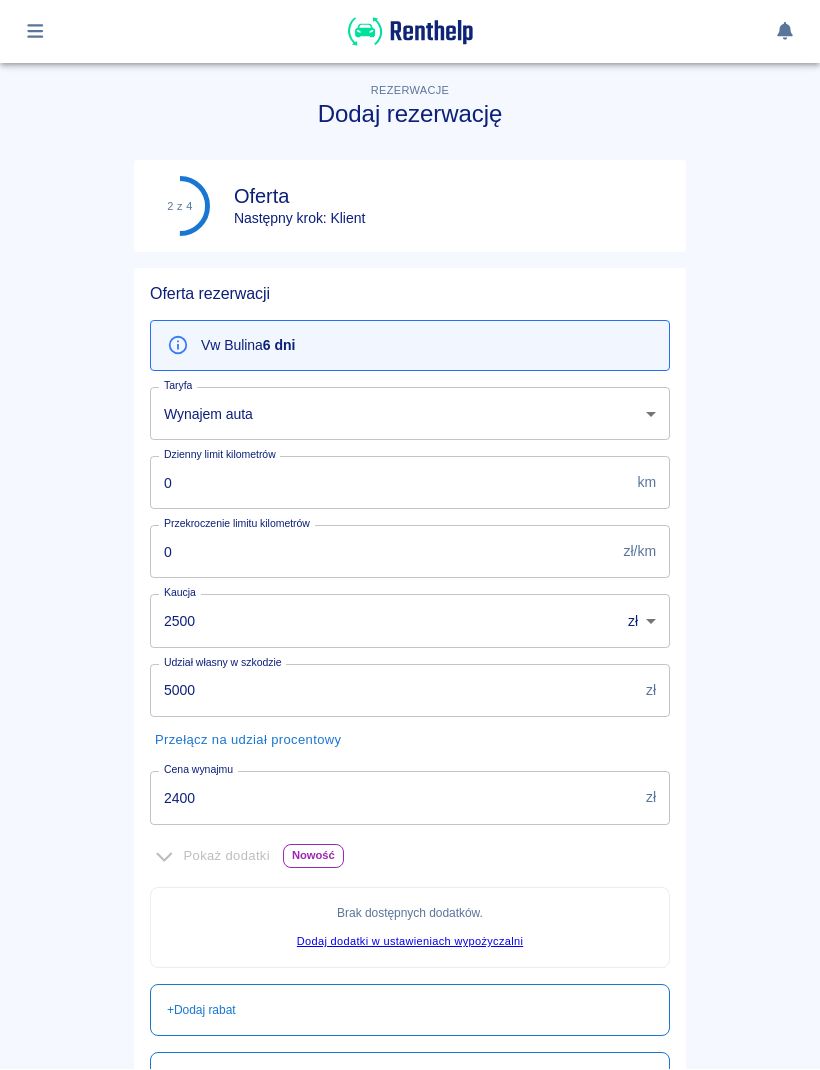 scroll, scrollTop: 144, scrollLeft: 0, axis: vertical 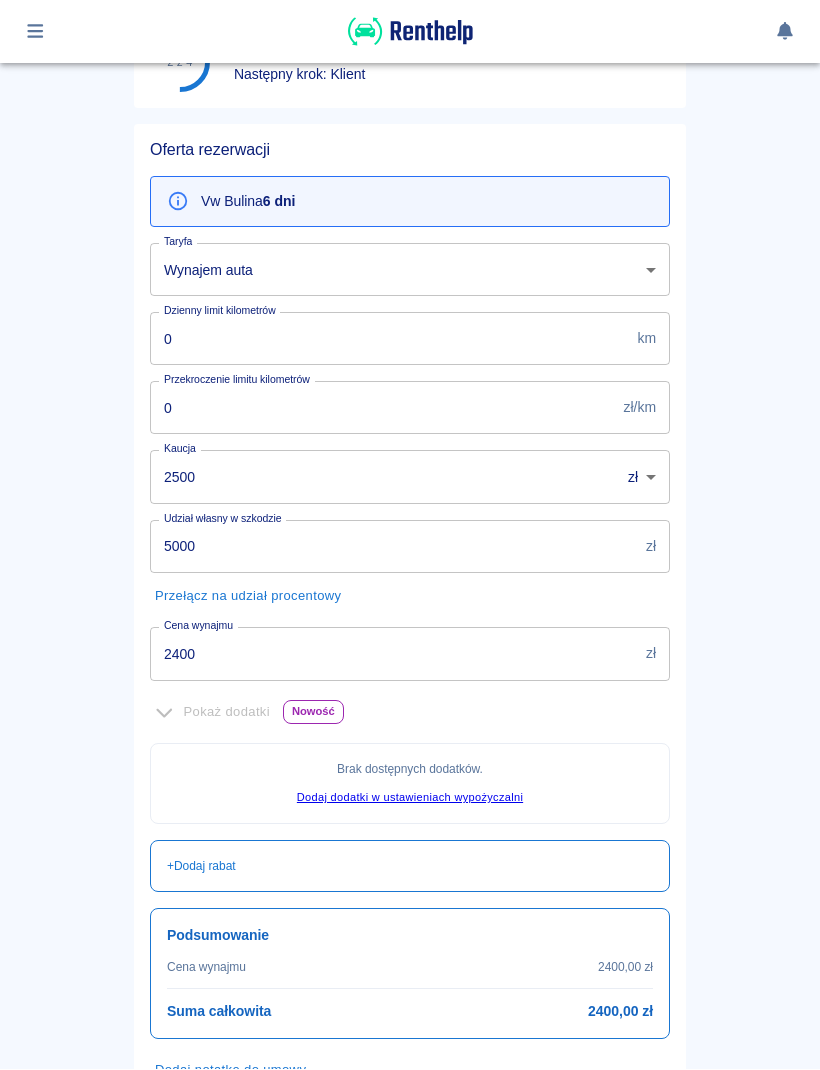 click on "2400" at bounding box center (394, 654) 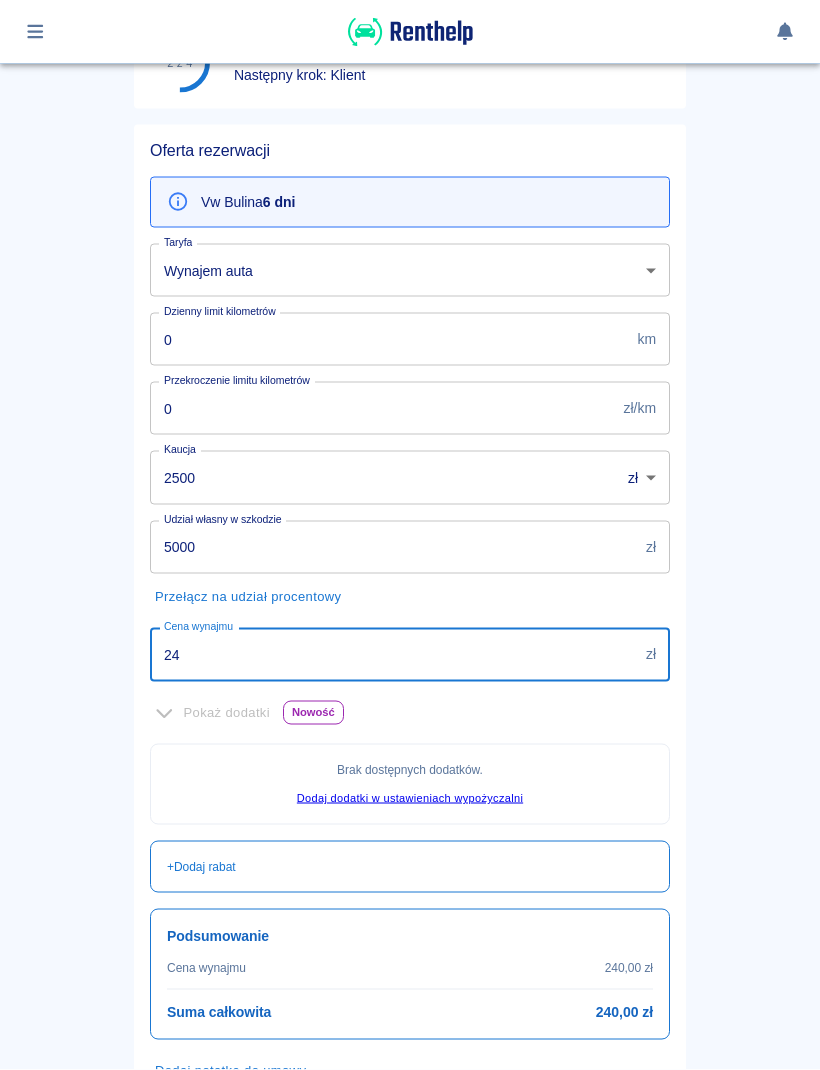 type on "2" 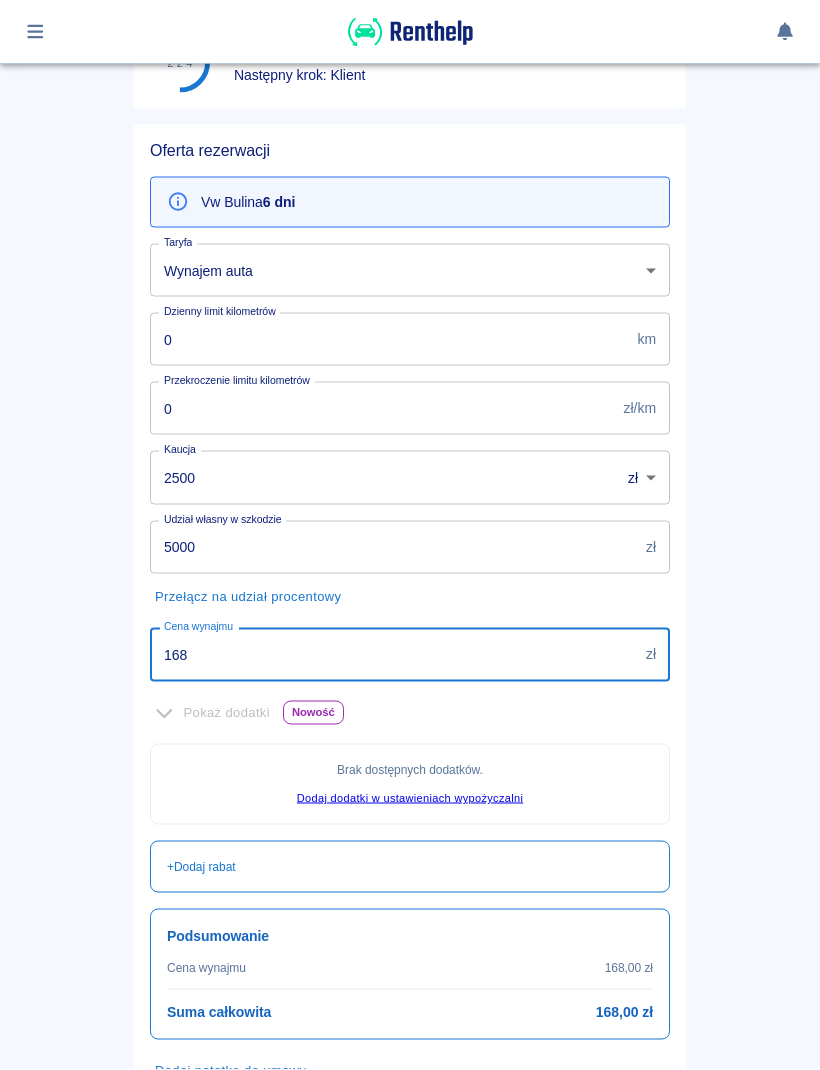 type on "1680" 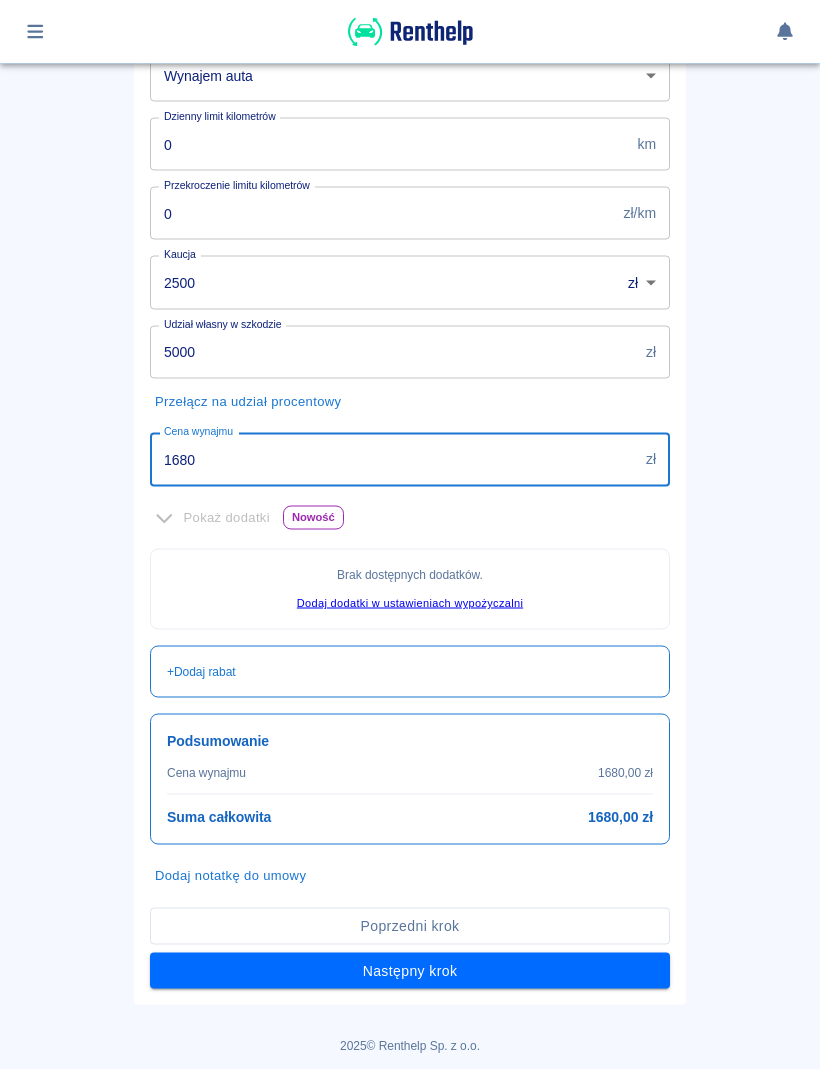 scroll, scrollTop: 337, scrollLeft: 0, axis: vertical 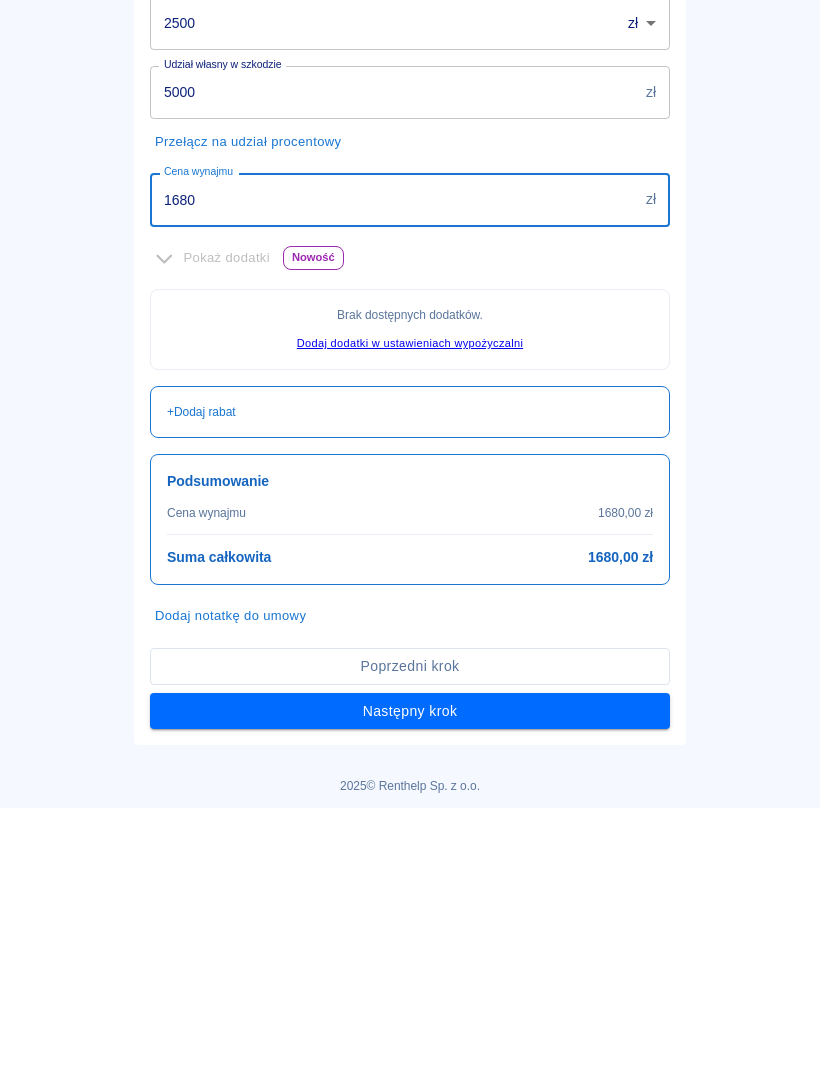 click on "Następny krok" at bounding box center [410, 973] 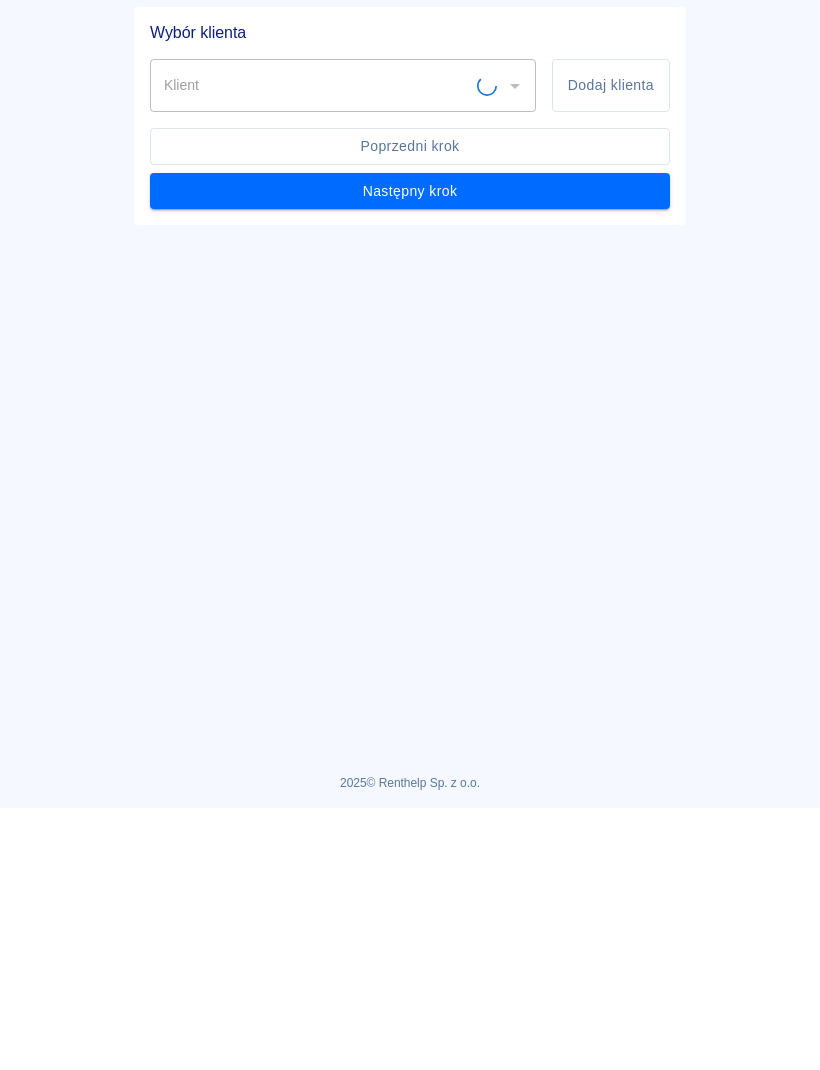 scroll, scrollTop: 0, scrollLeft: 0, axis: both 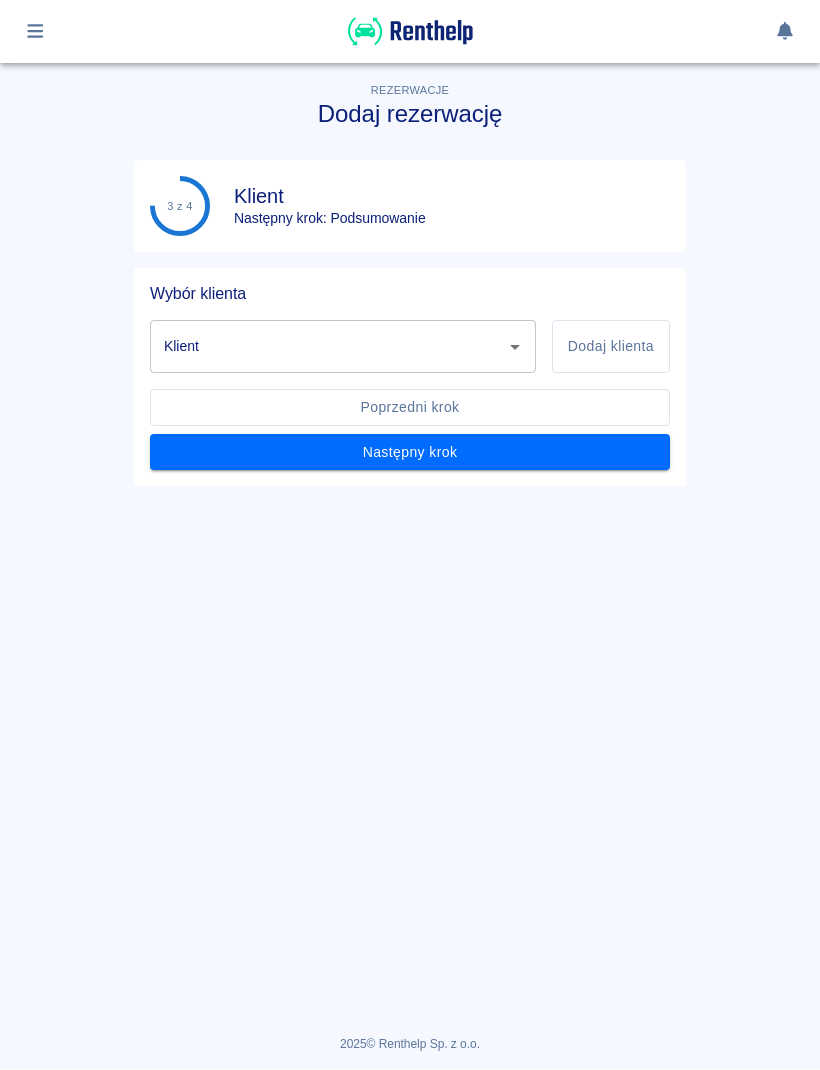 click 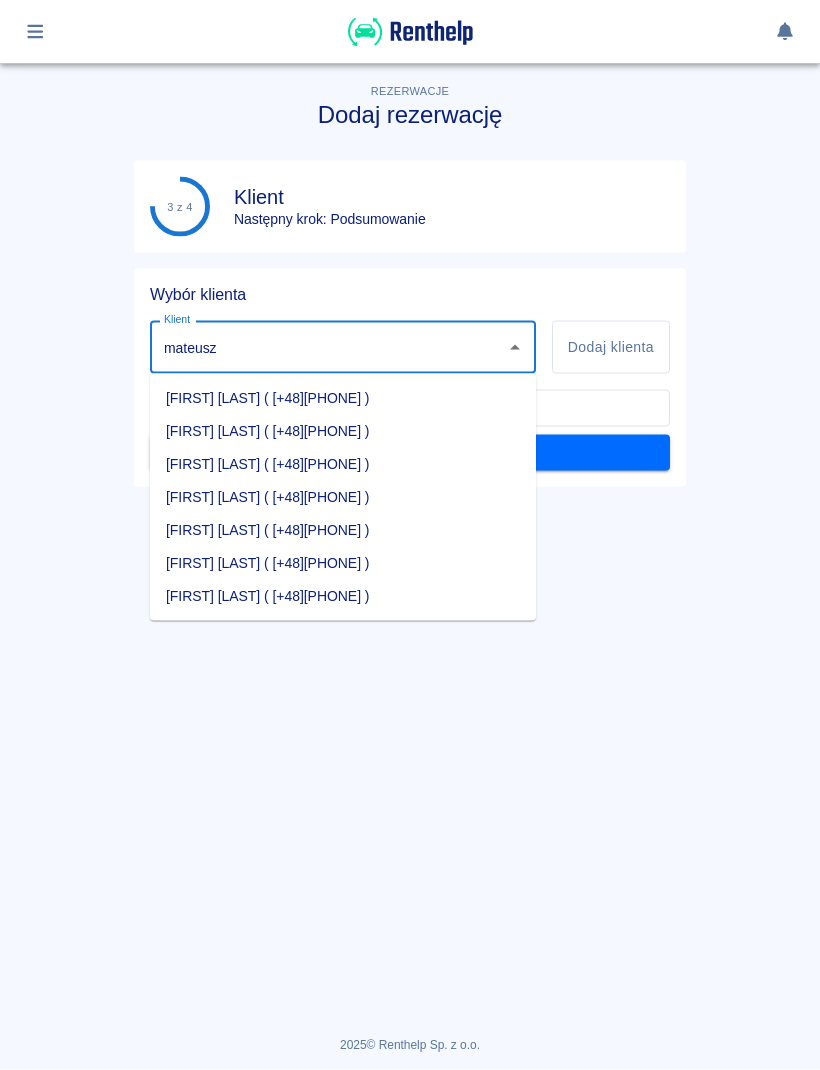click on "[FIRST]  [LAST] ( [+48][PHONE] )" at bounding box center [343, 596] 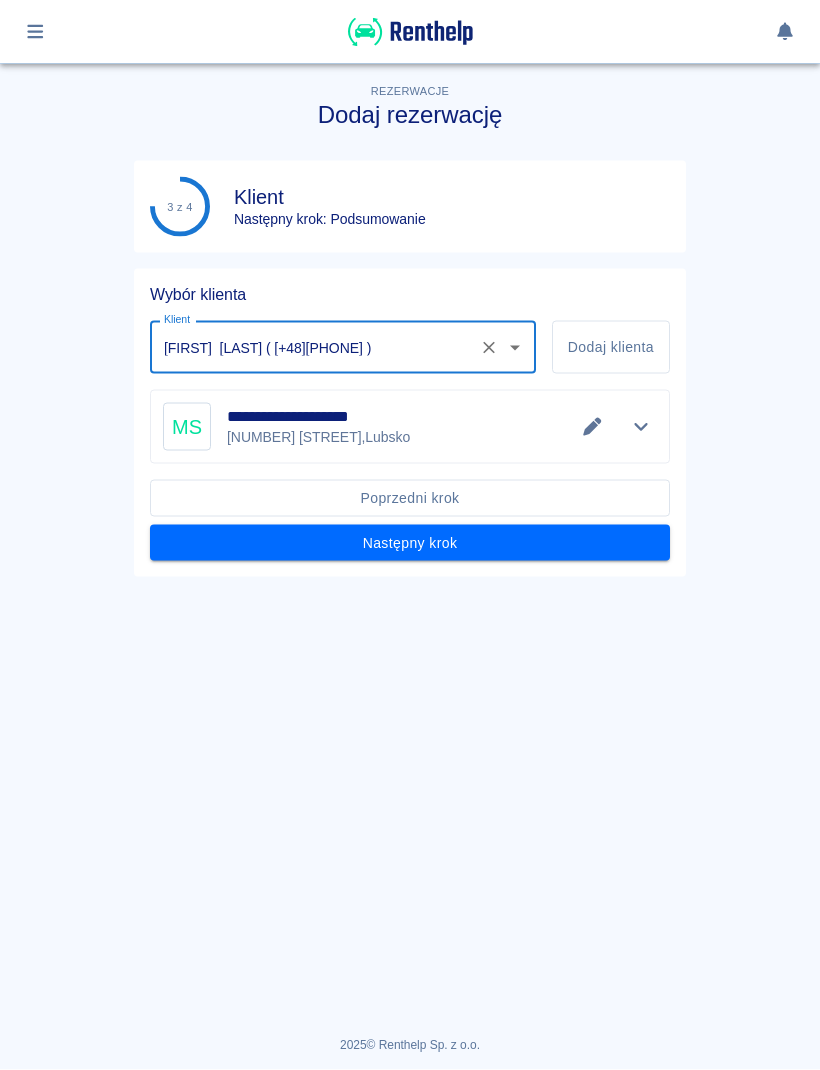 click on "Następny krok" at bounding box center [410, 543] 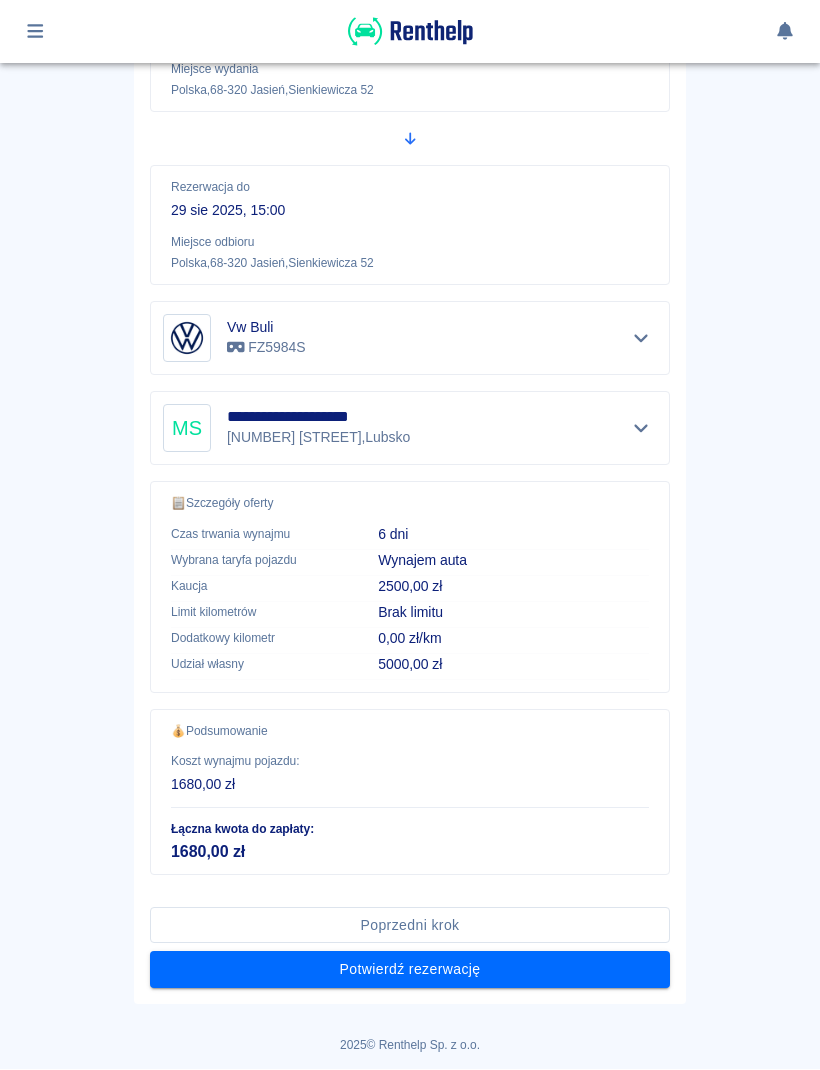 scroll, scrollTop: 326, scrollLeft: 0, axis: vertical 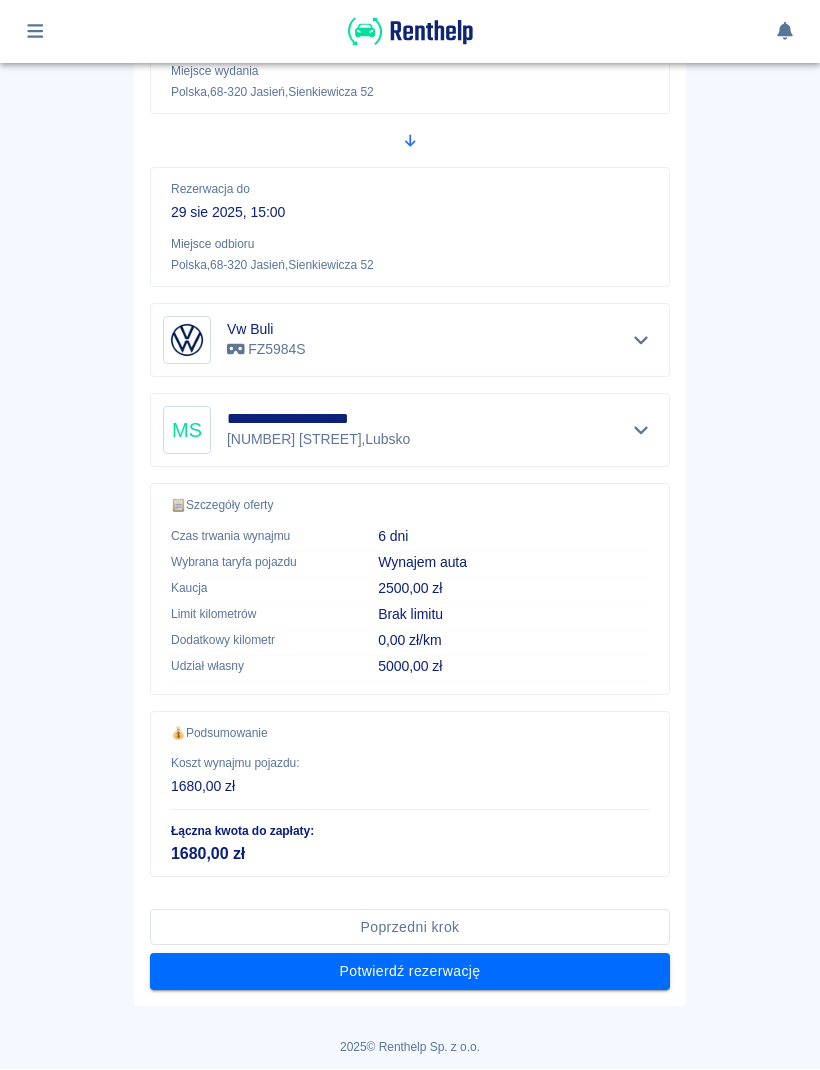 click on "Potwierdź rezerwację" at bounding box center (410, 972) 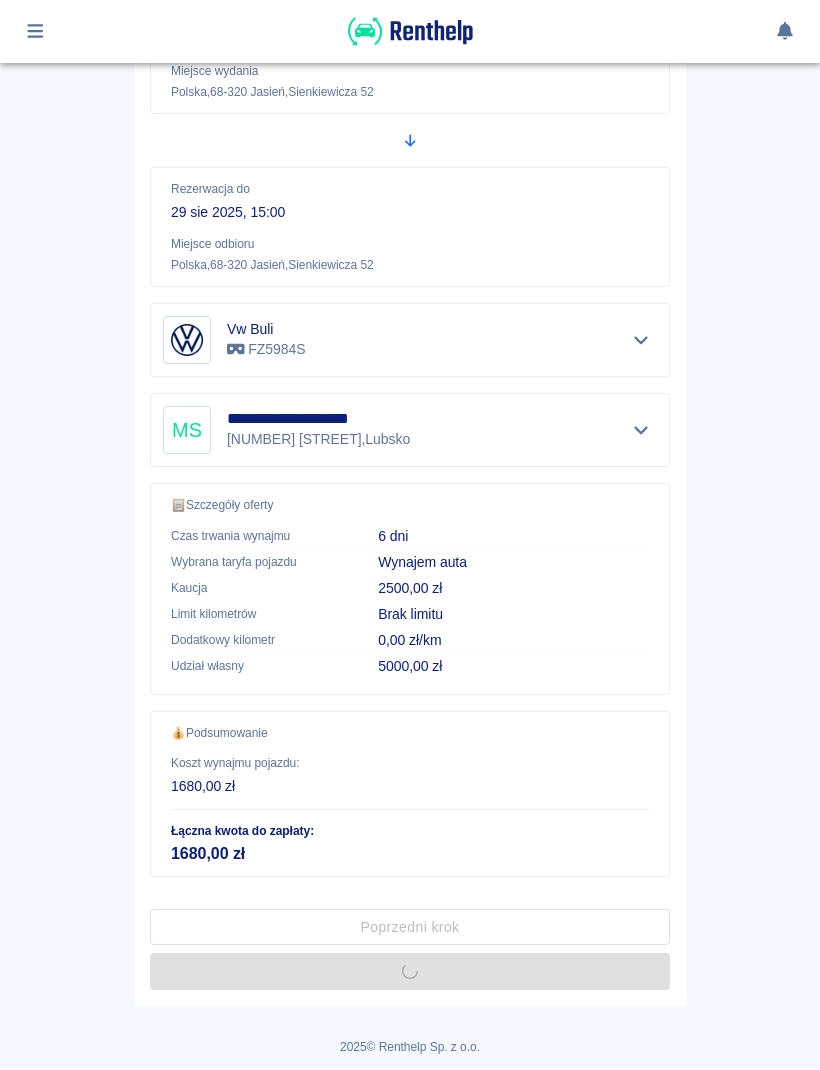 scroll, scrollTop: 0, scrollLeft: 0, axis: both 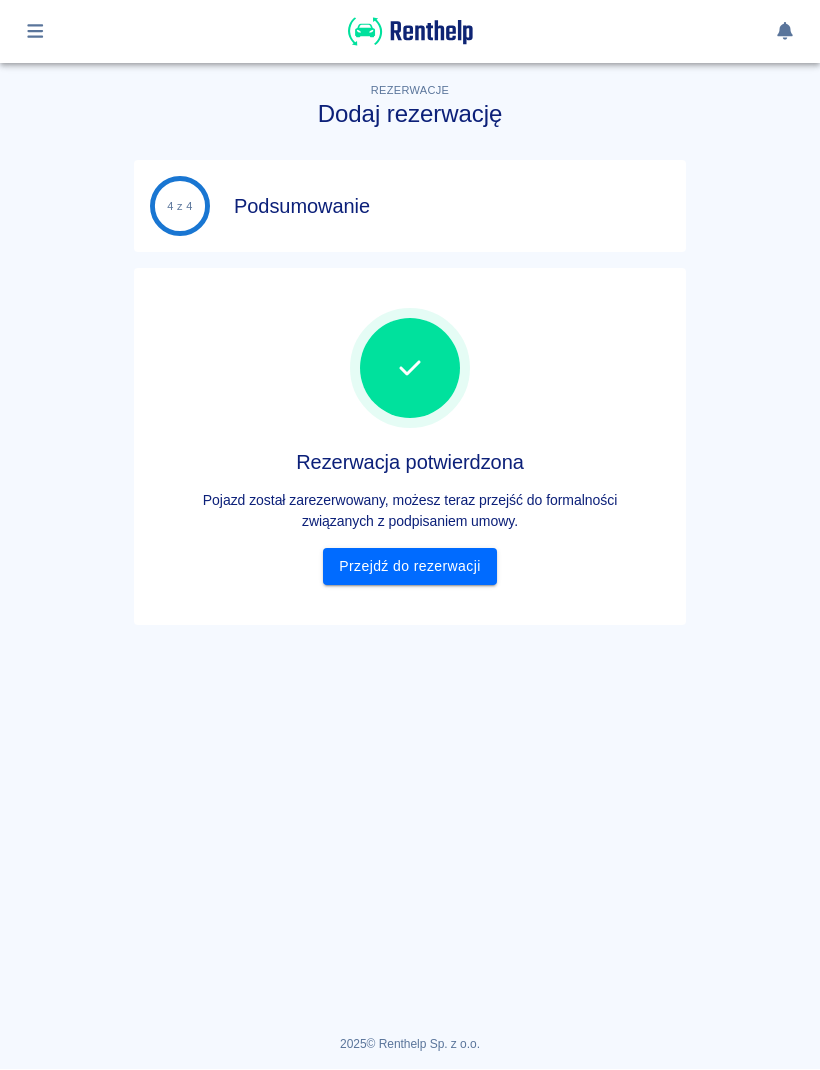 click on "Przejdź do rezerwacji" at bounding box center [409, 567] 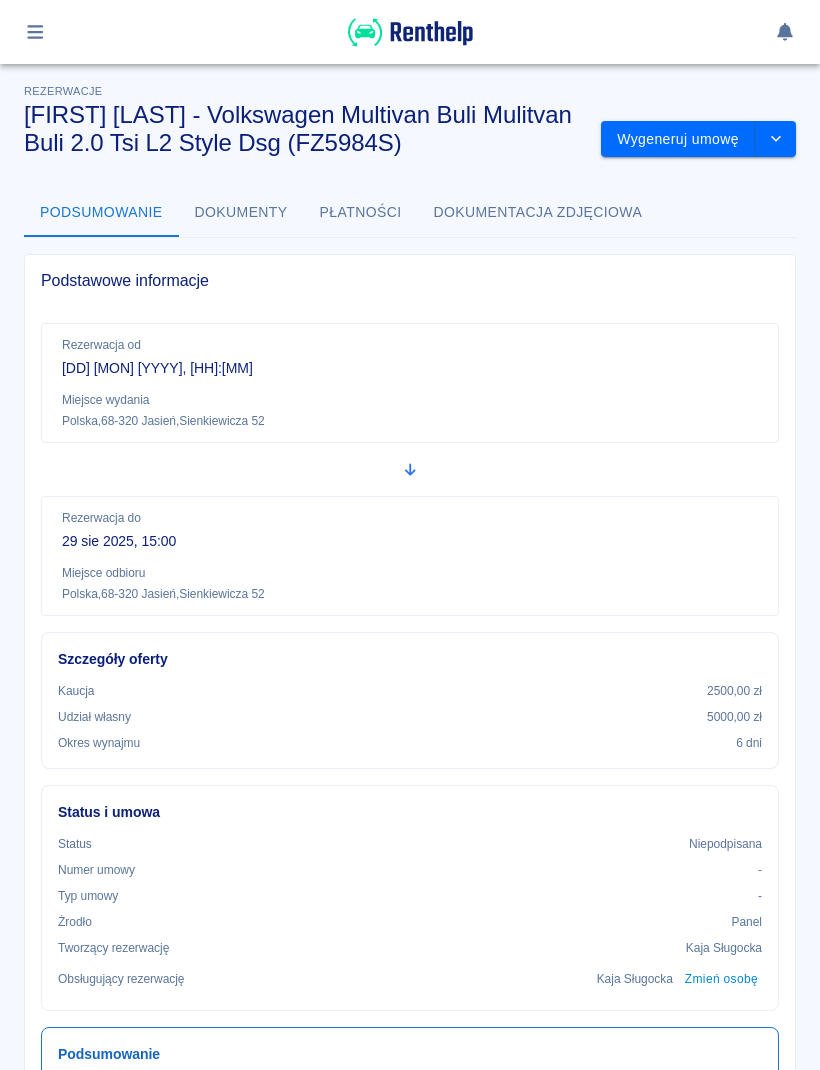 click at bounding box center [776, 139] 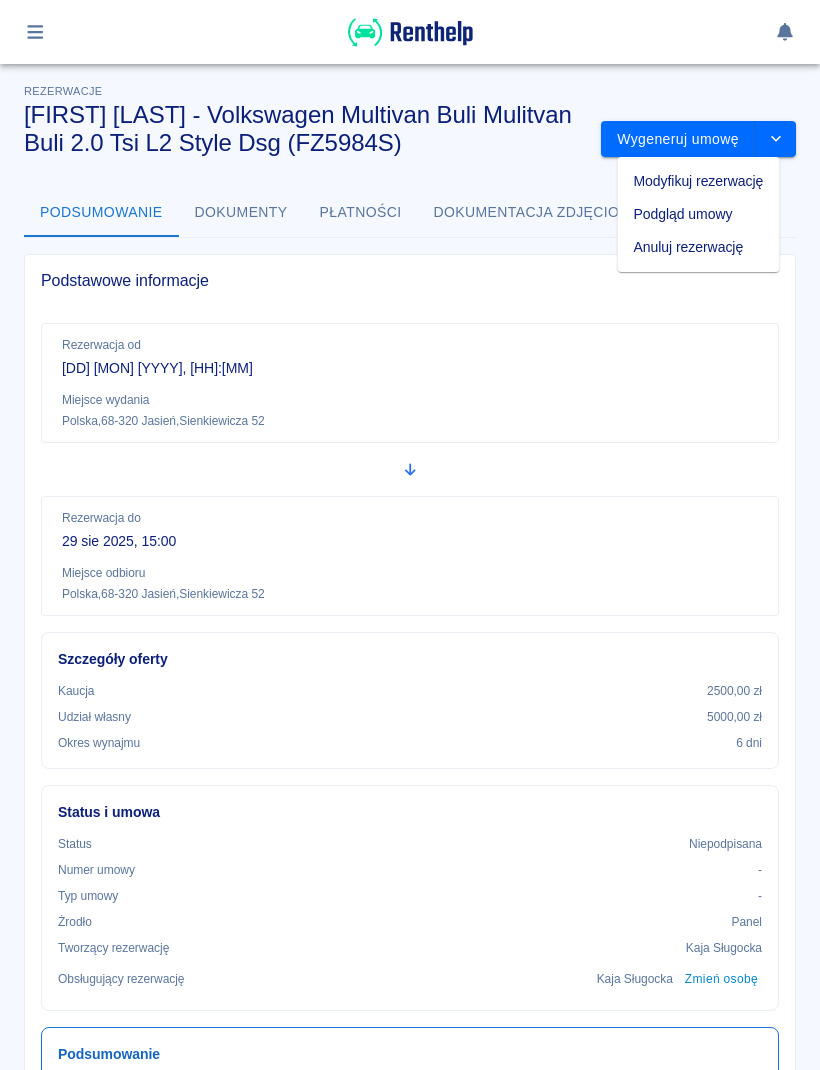 click on "Wygeneruj umowę" at bounding box center (678, 139) 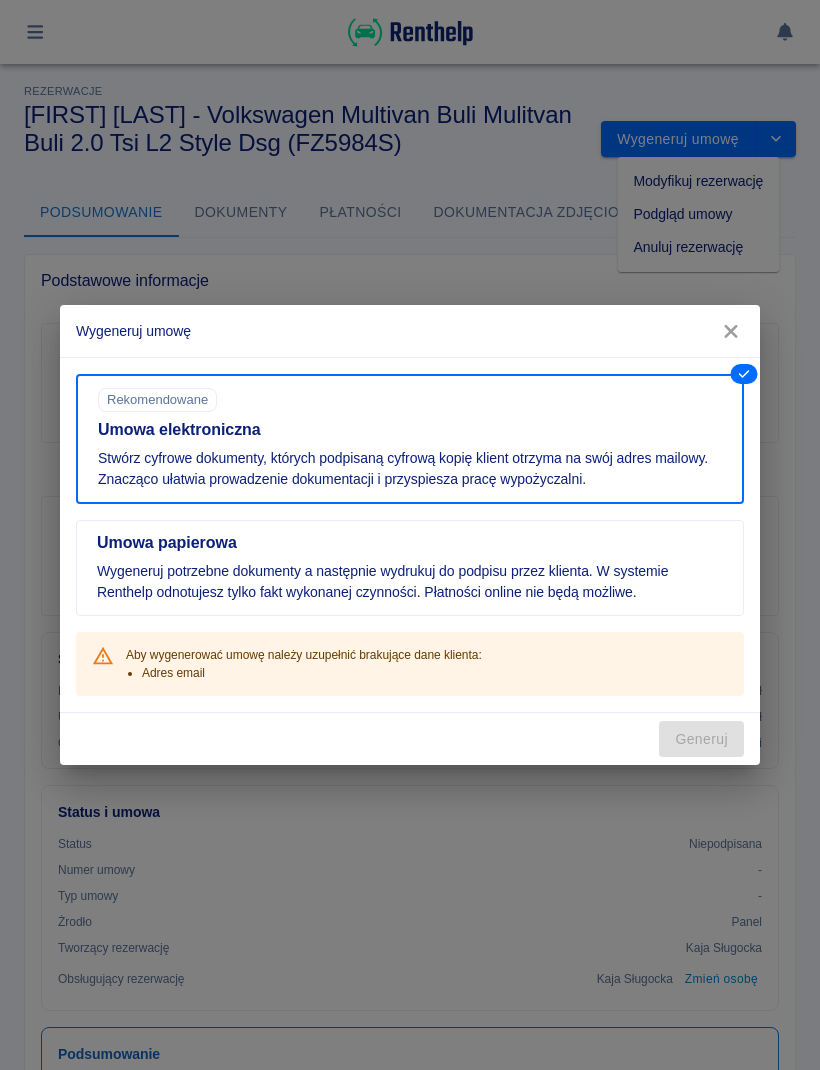 click at bounding box center (731, 331) 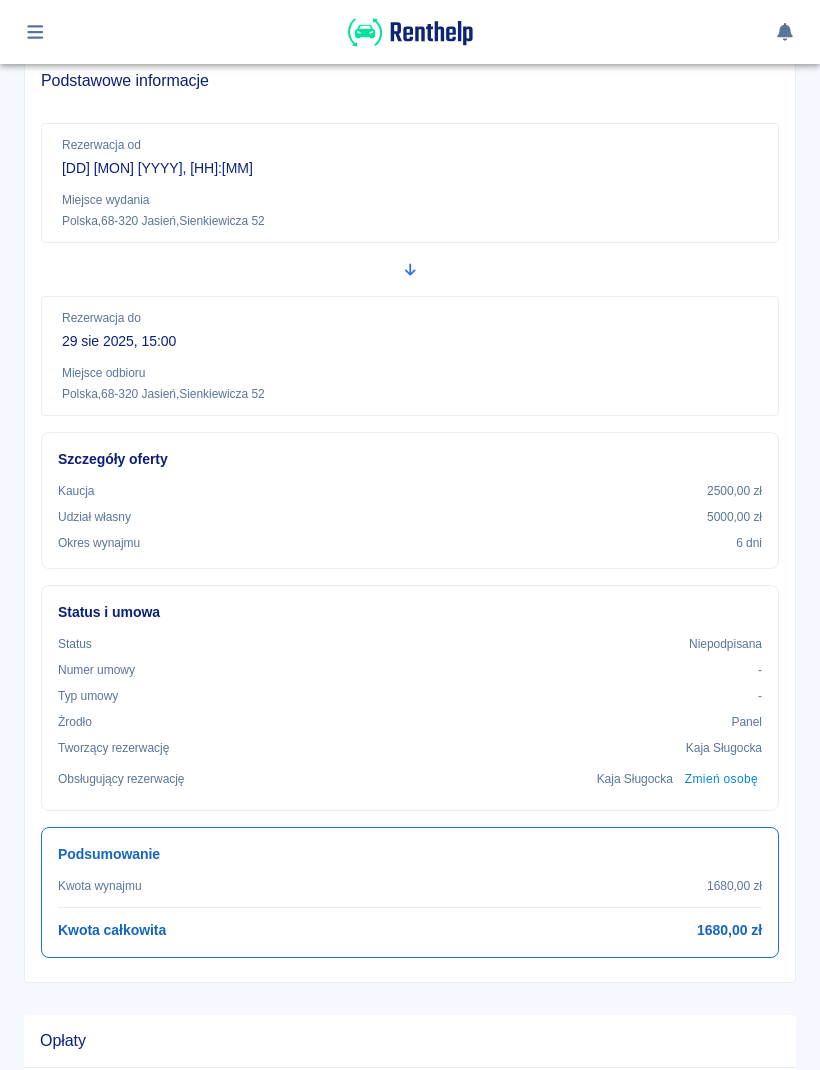 scroll, scrollTop: 198, scrollLeft: 0, axis: vertical 